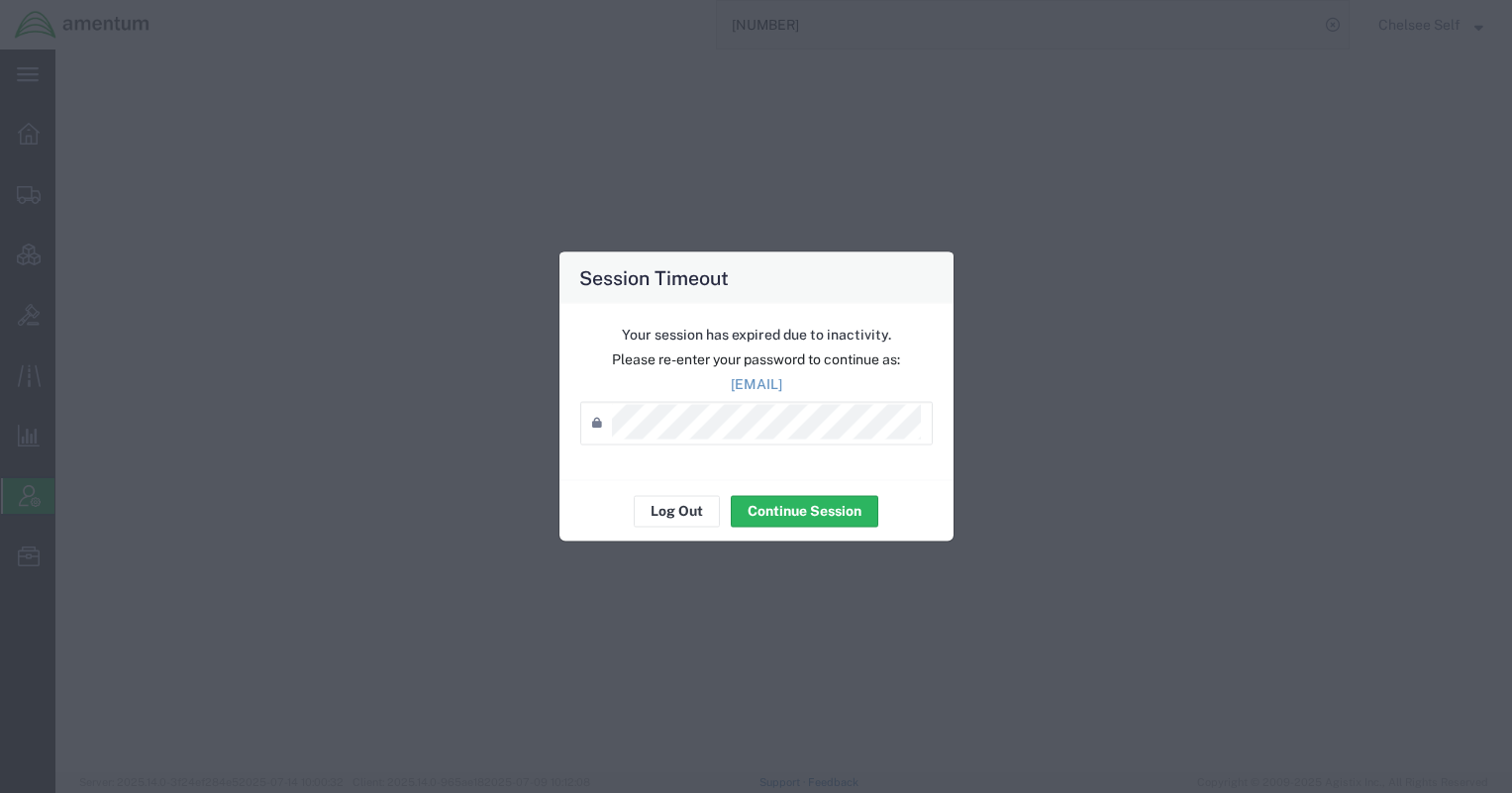 scroll, scrollTop: 0, scrollLeft: 0, axis: both 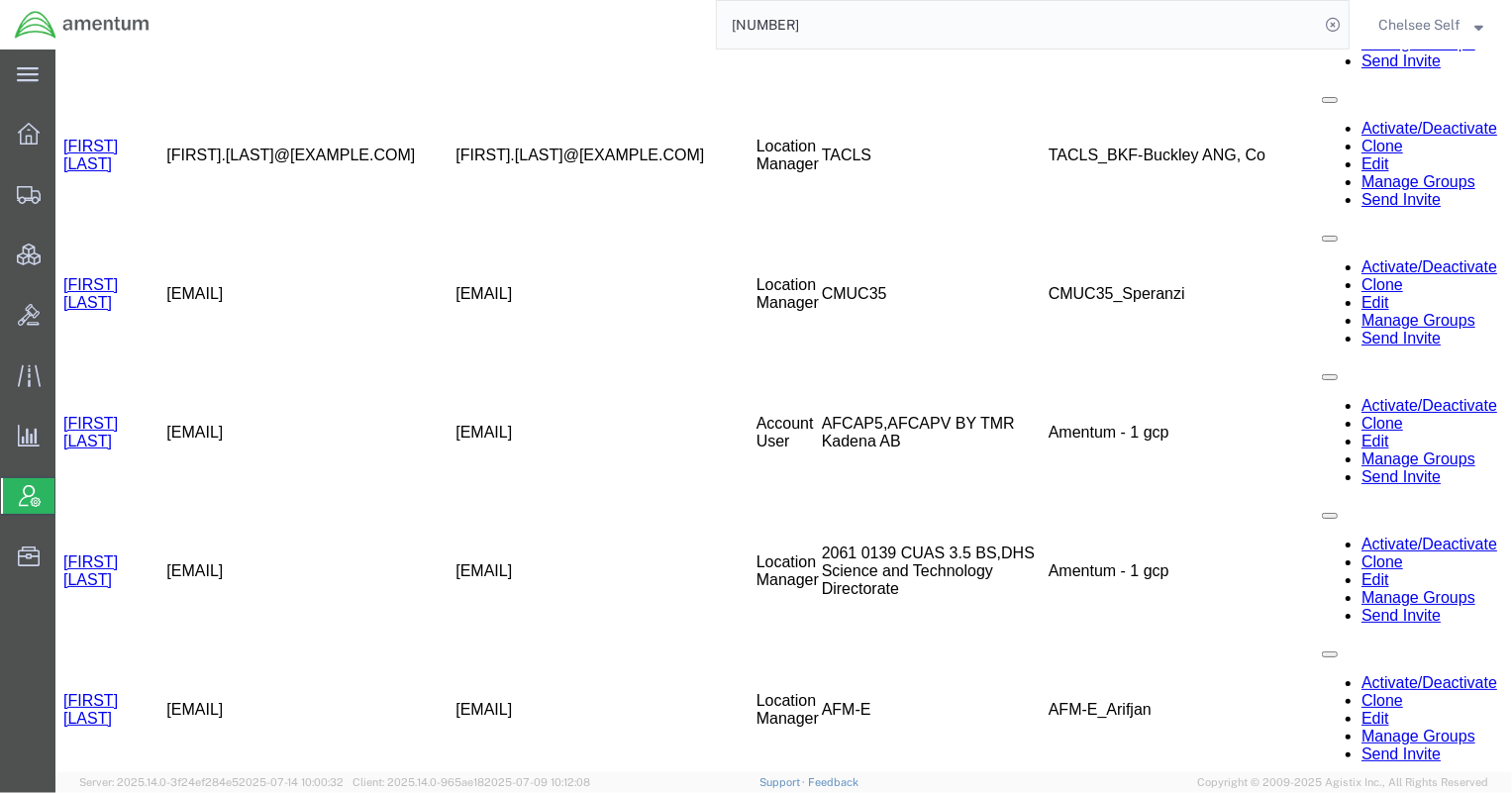 click on "[NUMBER]" 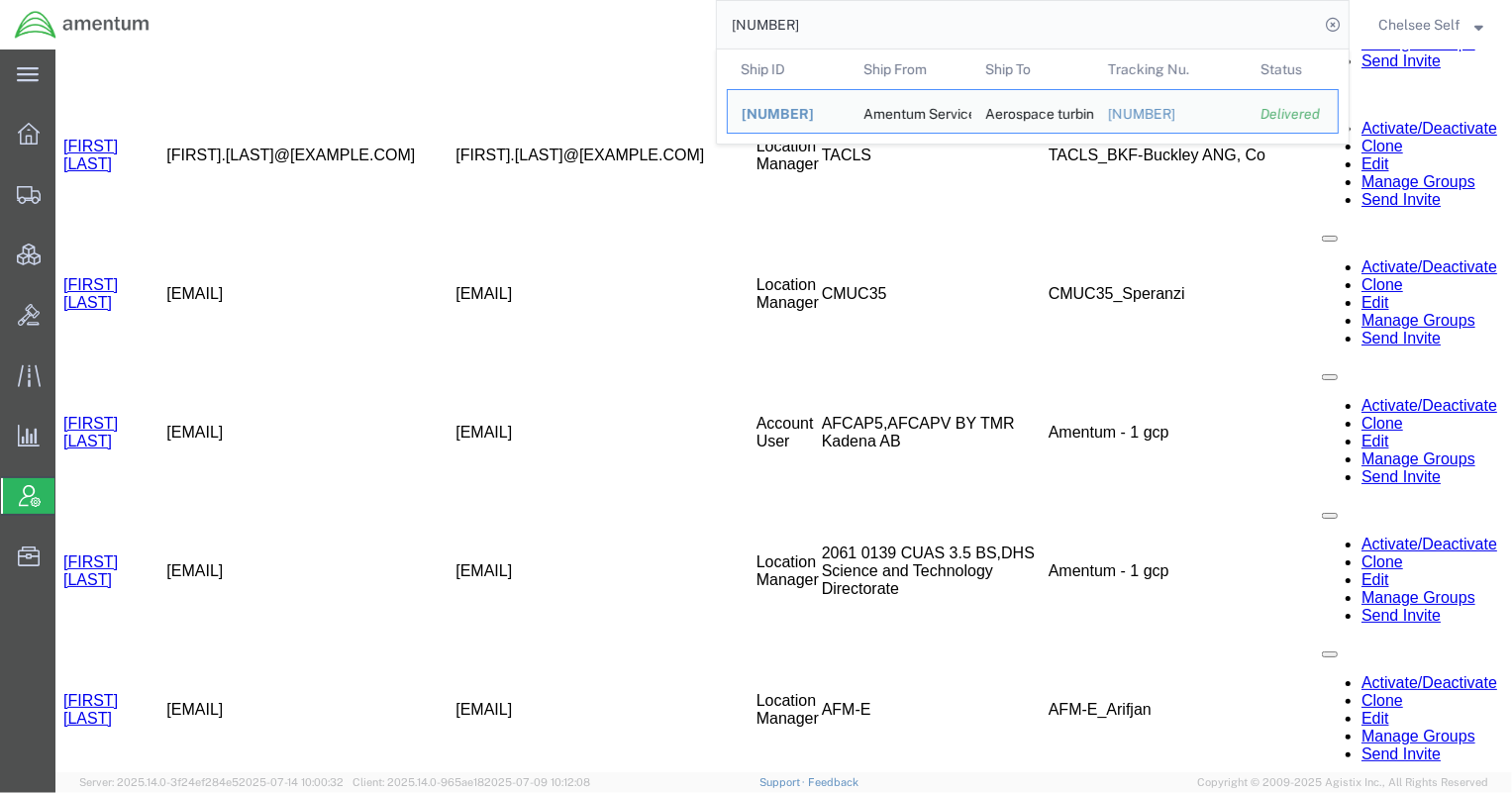 drag, startPoint x: 750, startPoint y: 15, endPoint x: 666, endPoint y: 7, distance: 84.38009 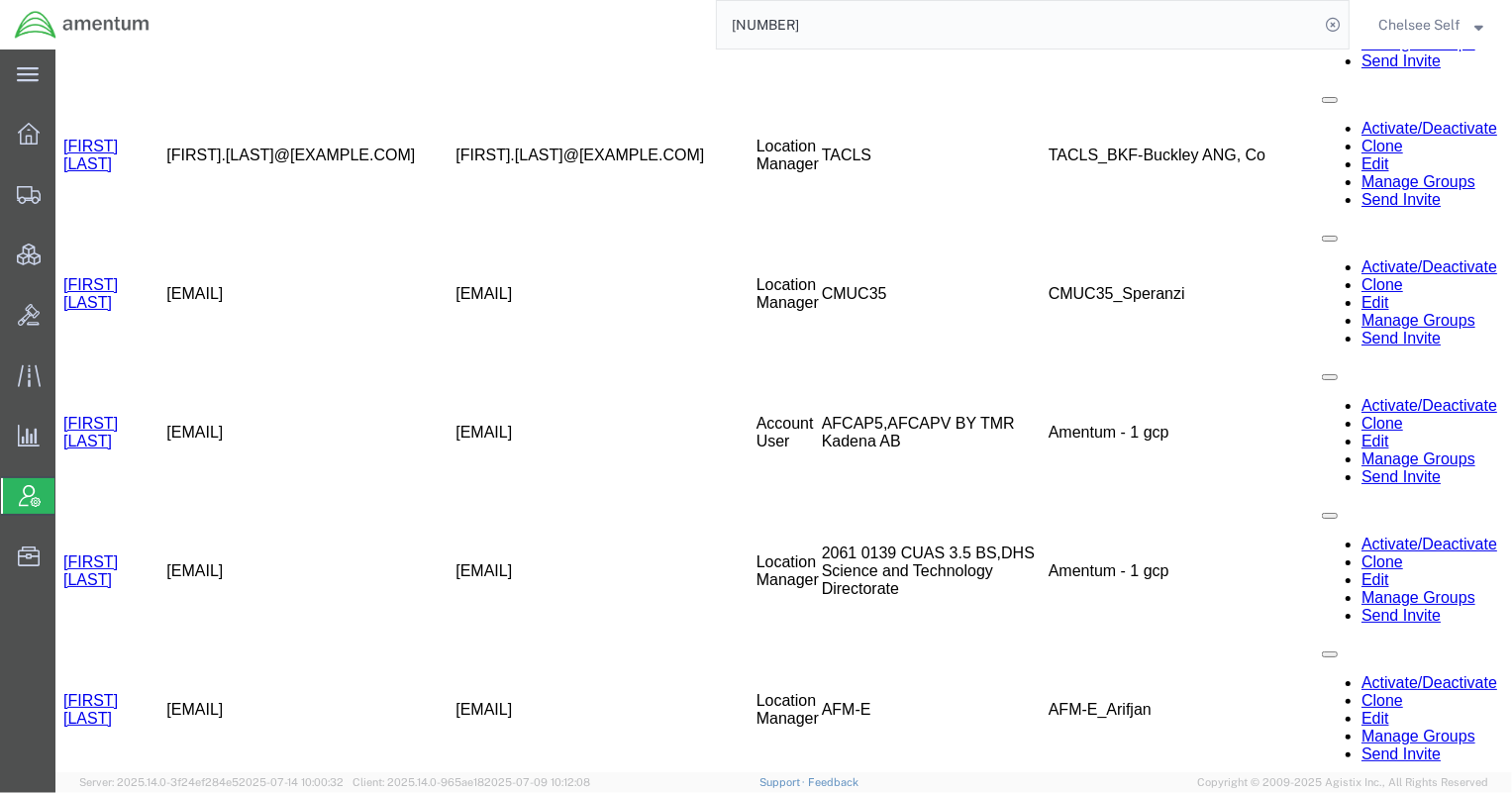 paste on "[NUMBER]" 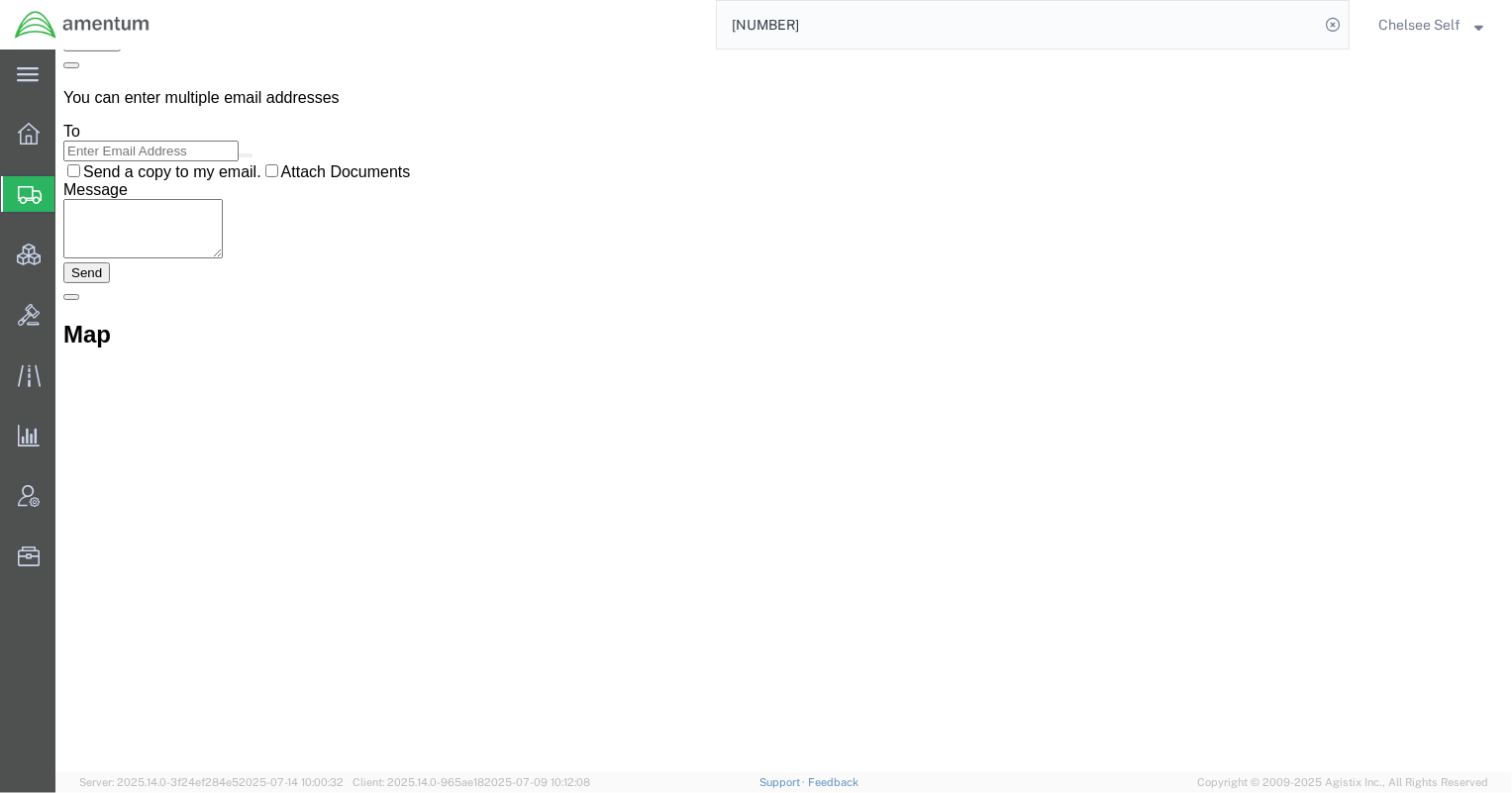 scroll, scrollTop: 1083, scrollLeft: 0, axis: vertical 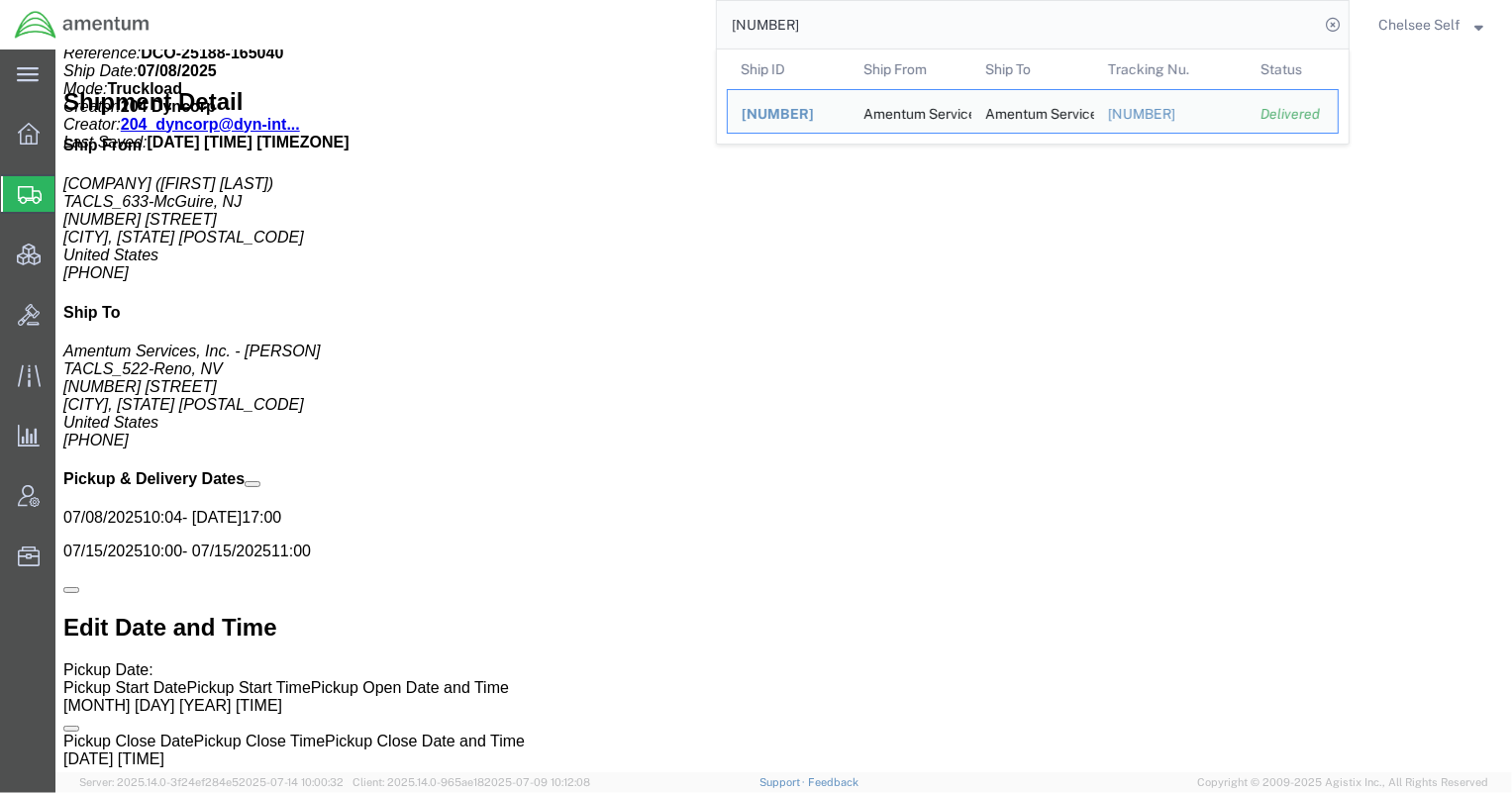 drag, startPoint x: 862, startPoint y: 27, endPoint x: 518, endPoint y: 26, distance: 344.00145 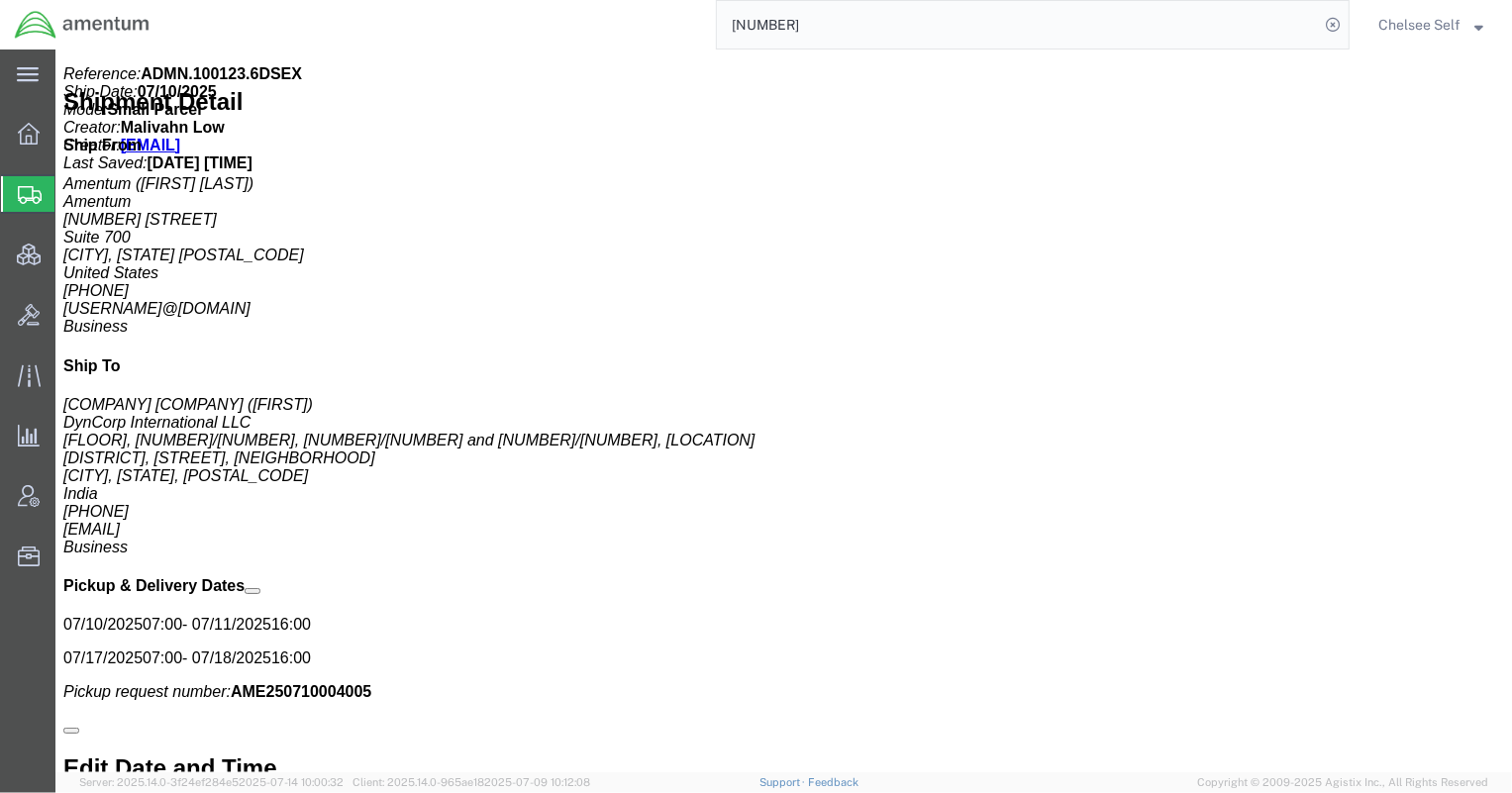 scroll, scrollTop: 0, scrollLeft: 0, axis: both 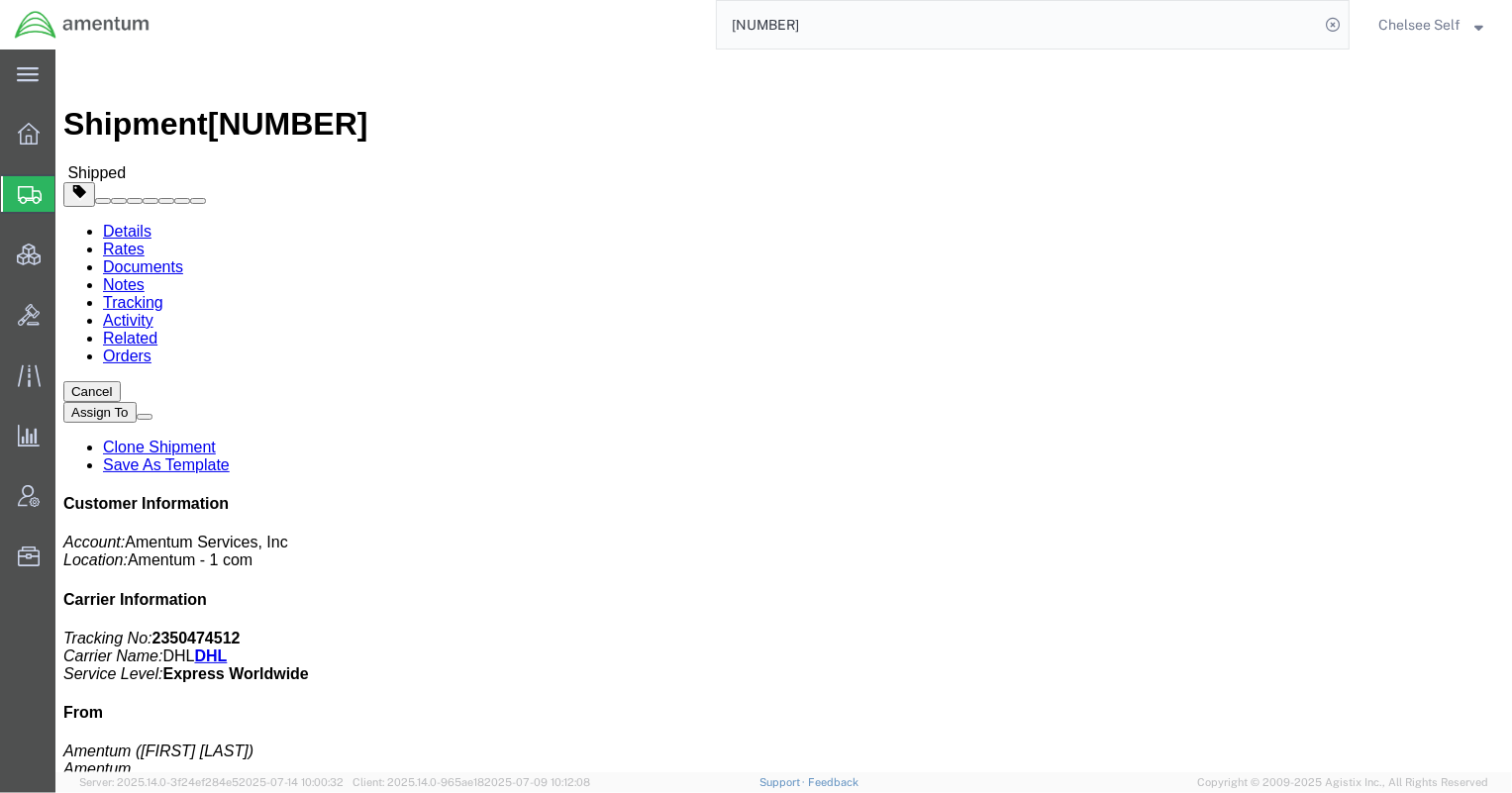 drag, startPoint x: 811, startPoint y: 232, endPoint x: 964, endPoint y: 235, distance: 153.02941 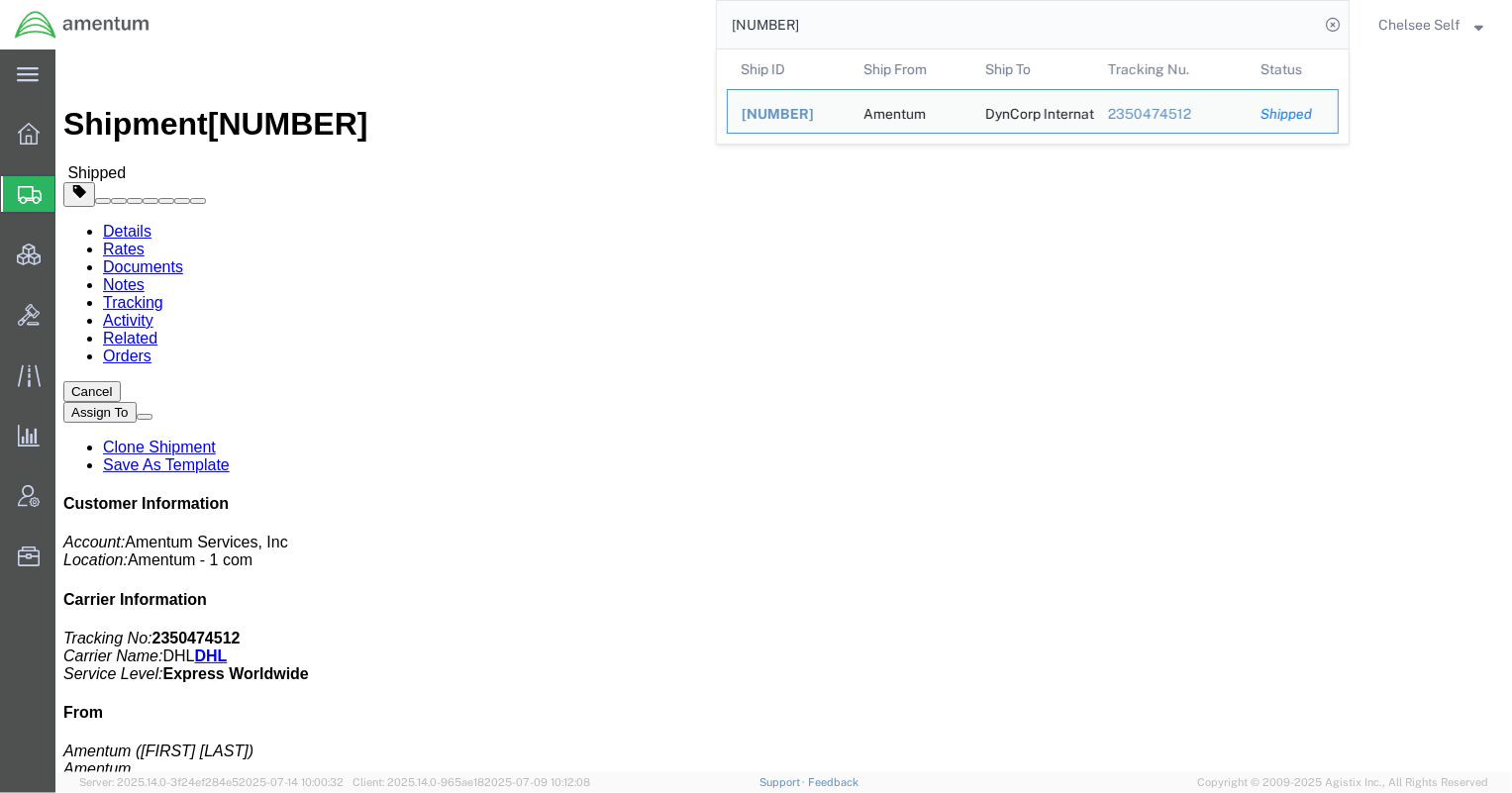 drag, startPoint x: 846, startPoint y: 25, endPoint x: 521, endPoint y: 25, distance: 325 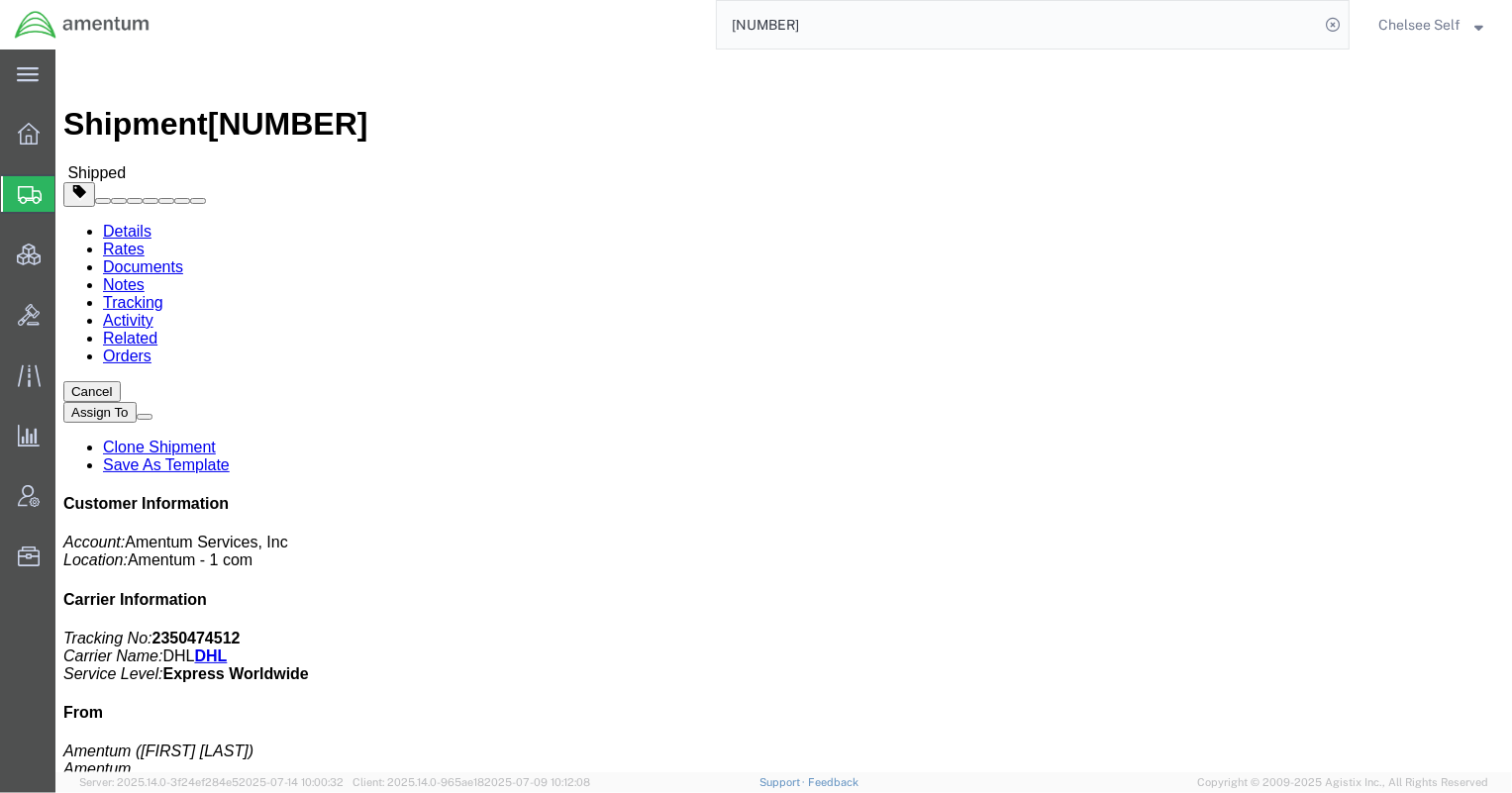 paste on "[NUMBER]" 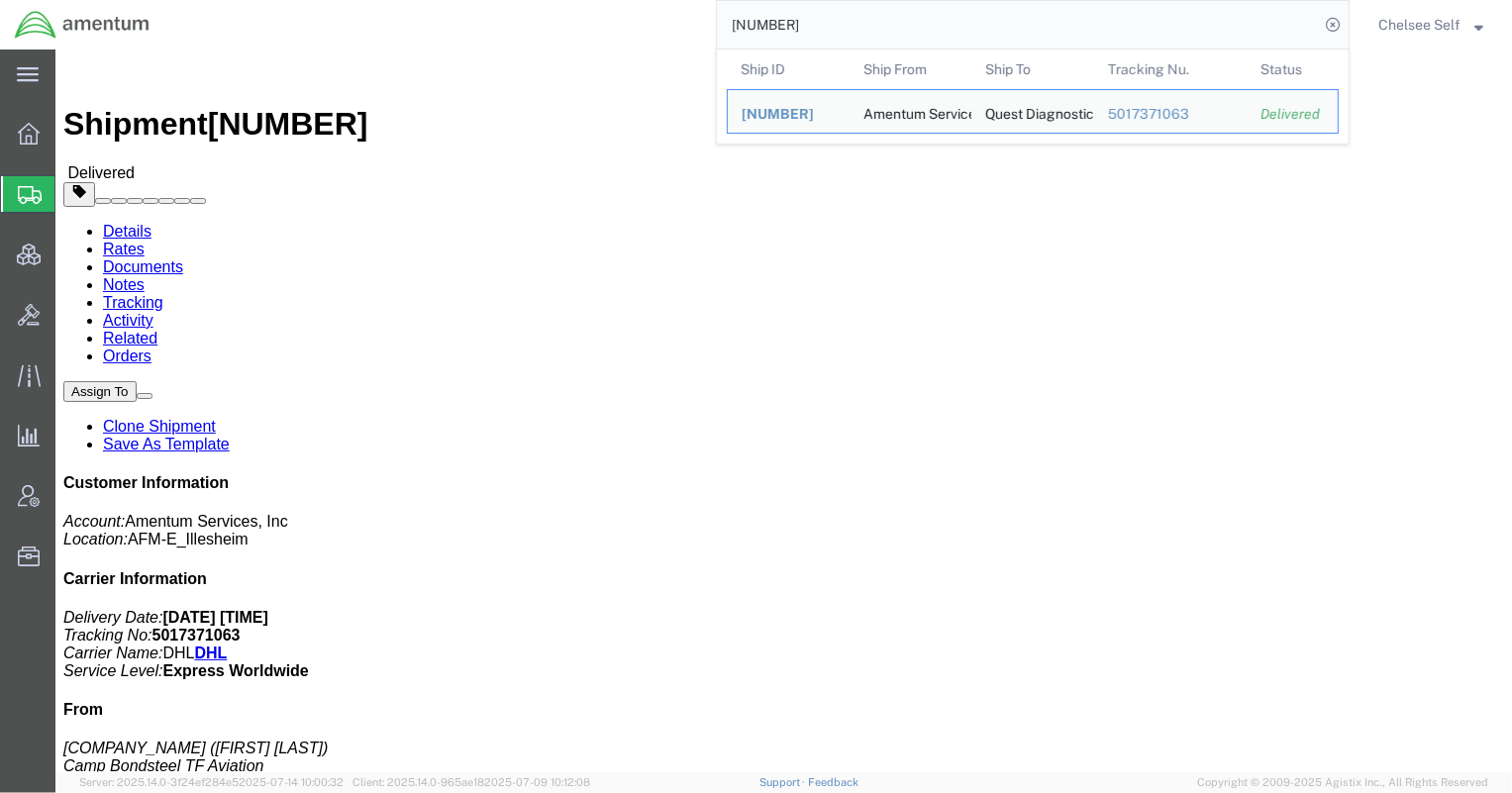 drag, startPoint x: 826, startPoint y: 23, endPoint x: 561, endPoint y: 18, distance: 265.0472 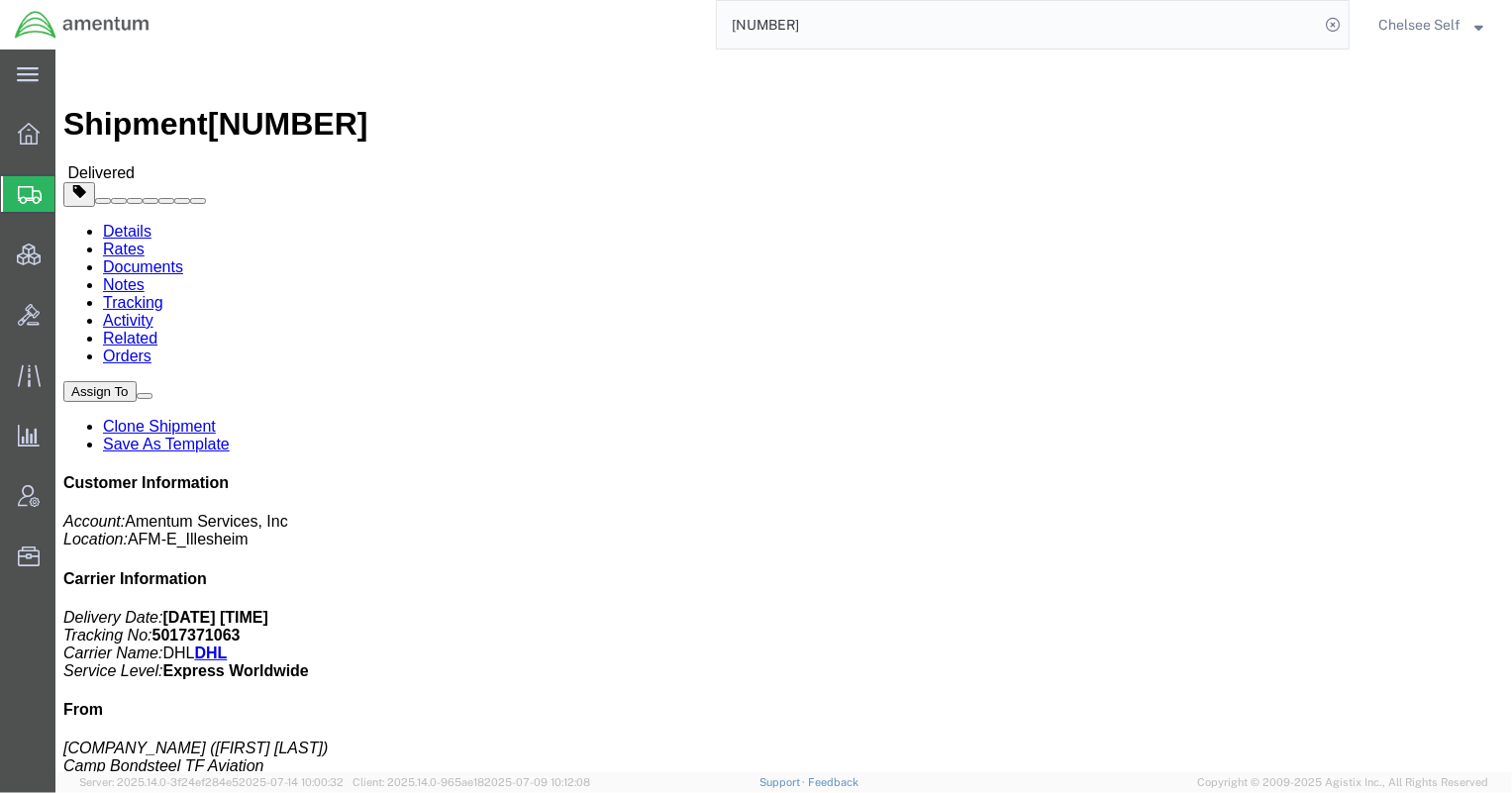 paste on "5983780" 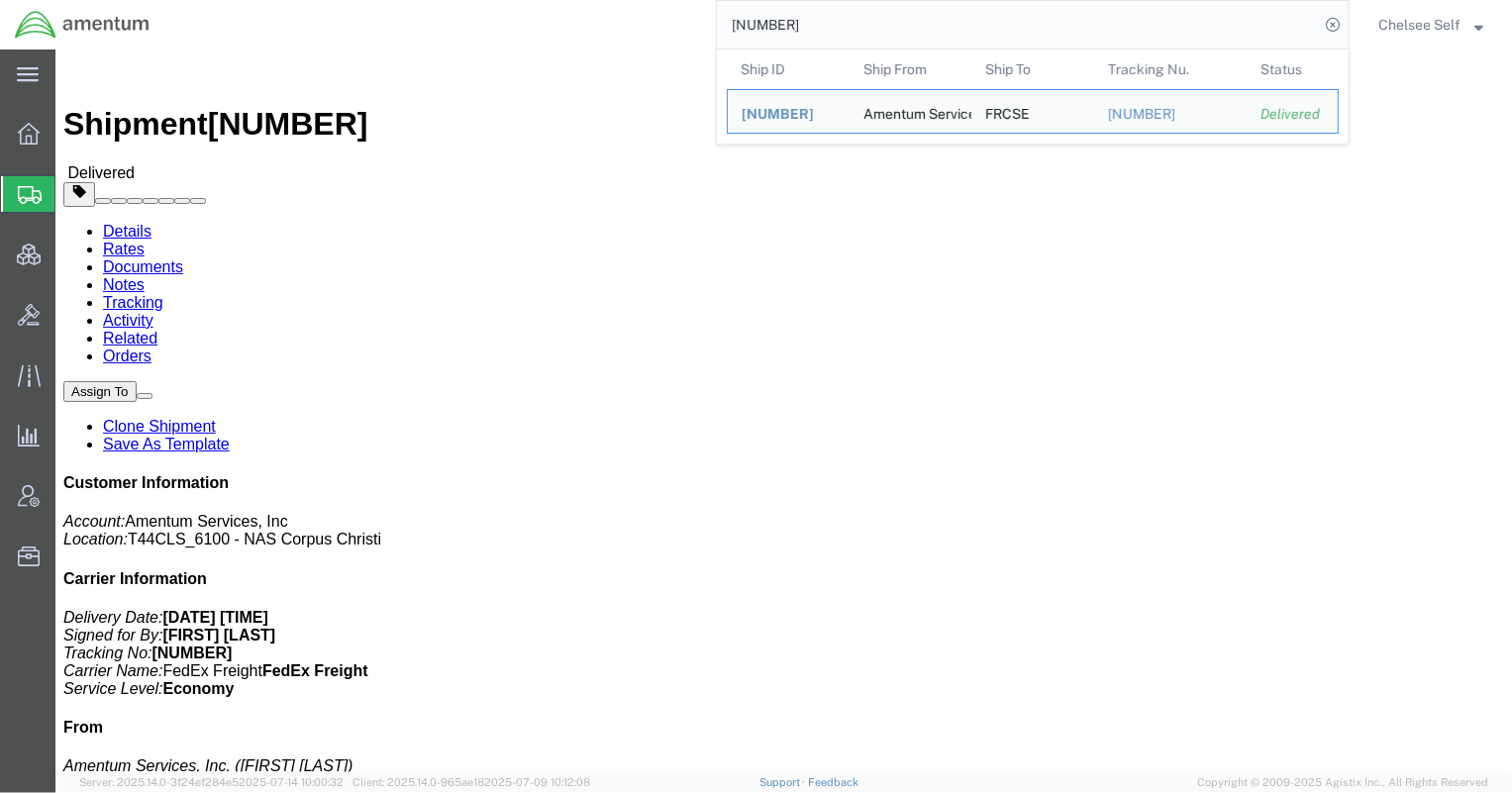 drag, startPoint x: 826, startPoint y: 22, endPoint x: 634, endPoint y: 3, distance: 192.93781 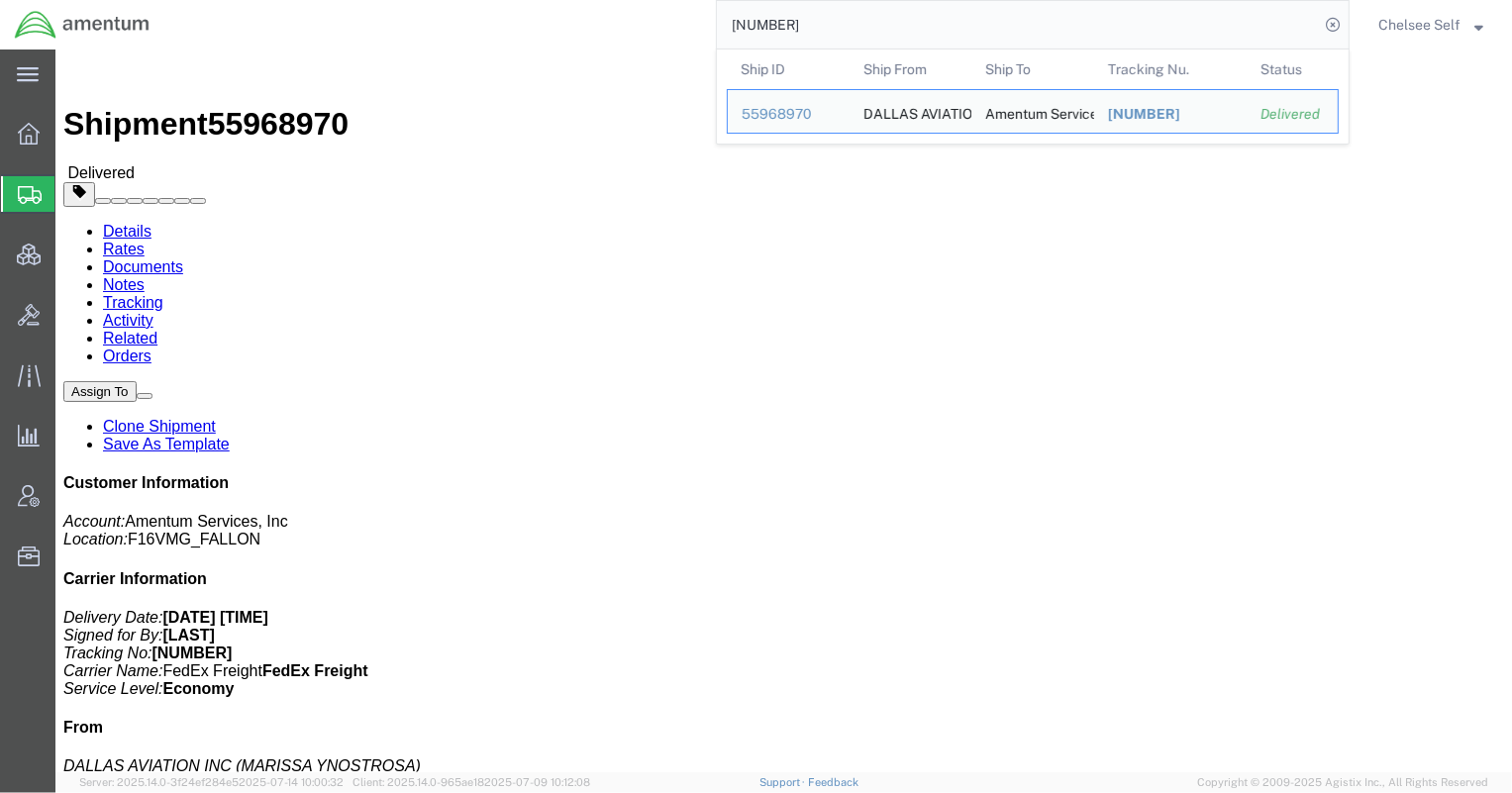 drag, startPoint x: 870, startPoint y: 23, endPoint x: 626, endPoint y: 10, distance: 244.34607 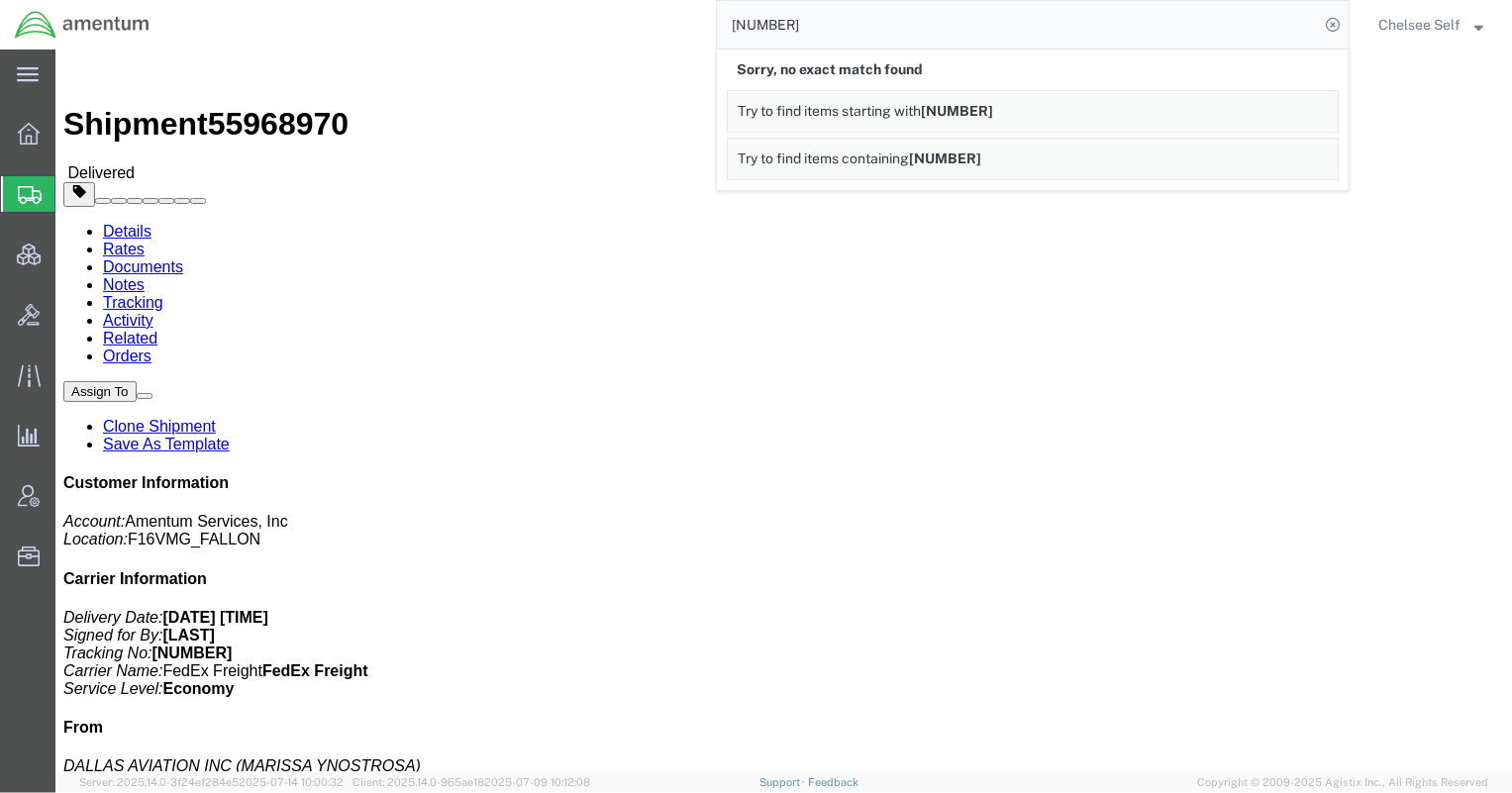 drag, startPoint x: 930, startPoint y: 13, endPoint x: 545, endPoint y: 10, distance: 385.01169 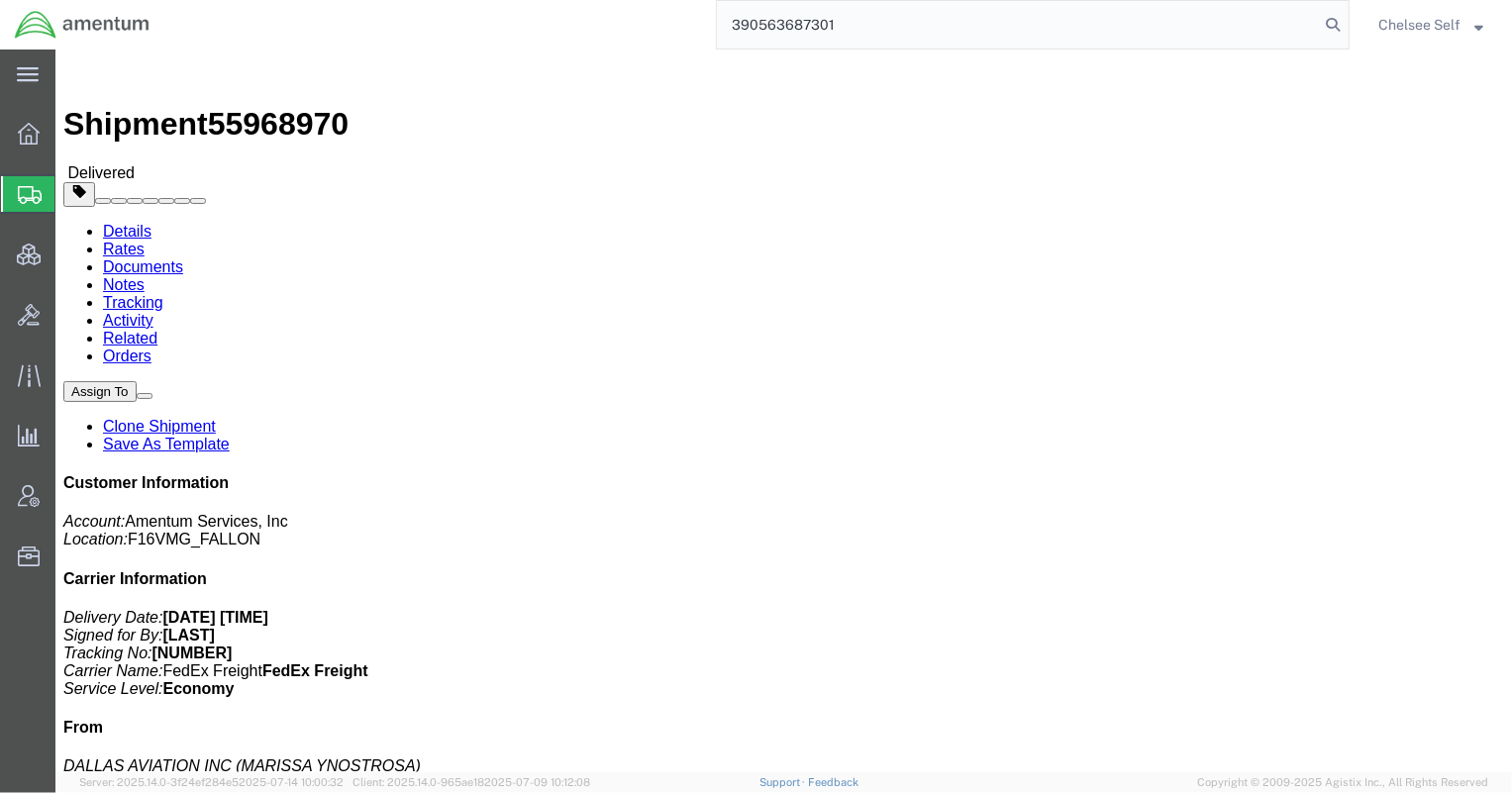 type on "390563687301" 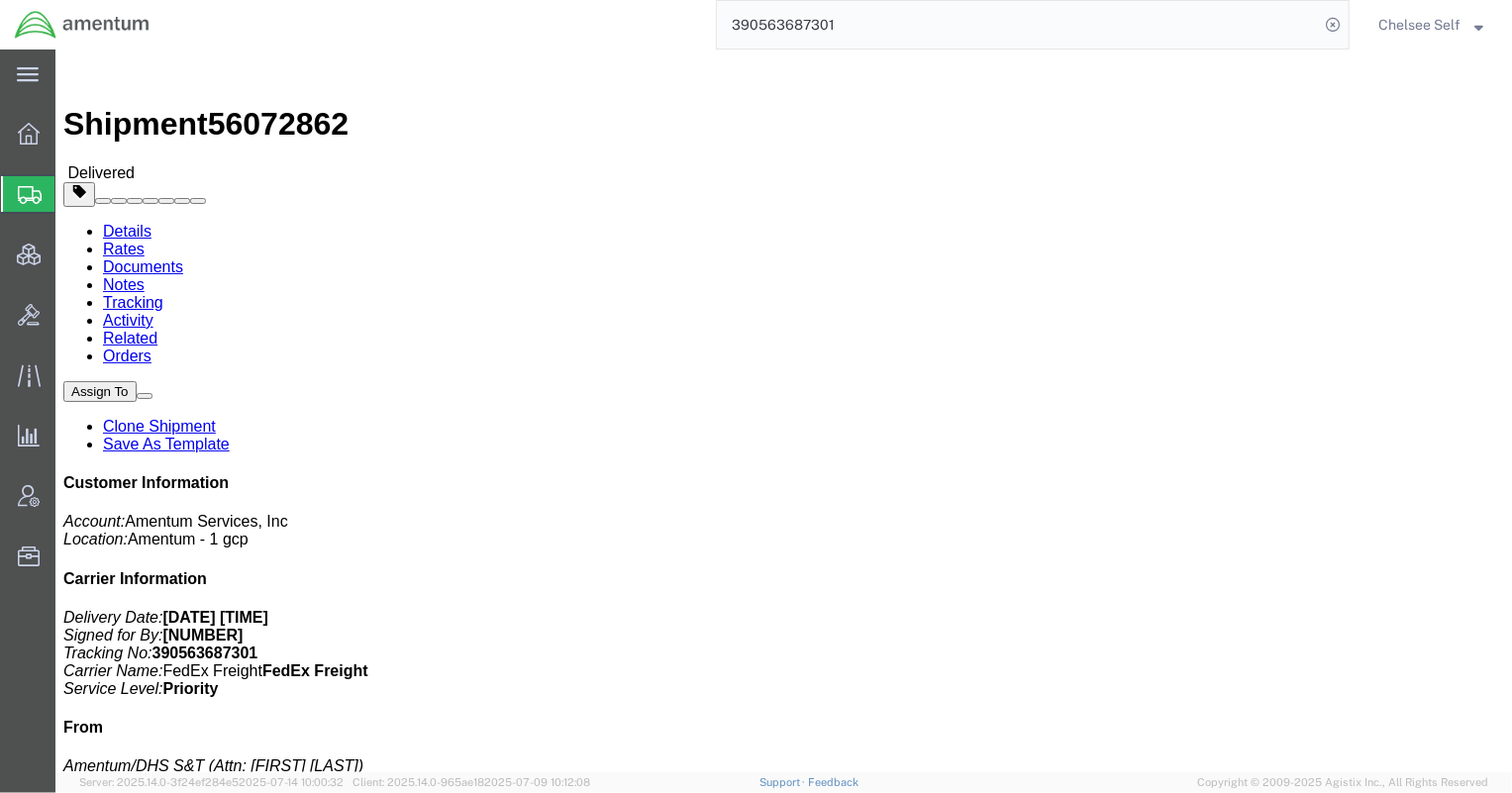 drag, startPoint x: 812, startPoint y: 230, endPoint x: 1044, endPoint y: 236, distance: 232.0776 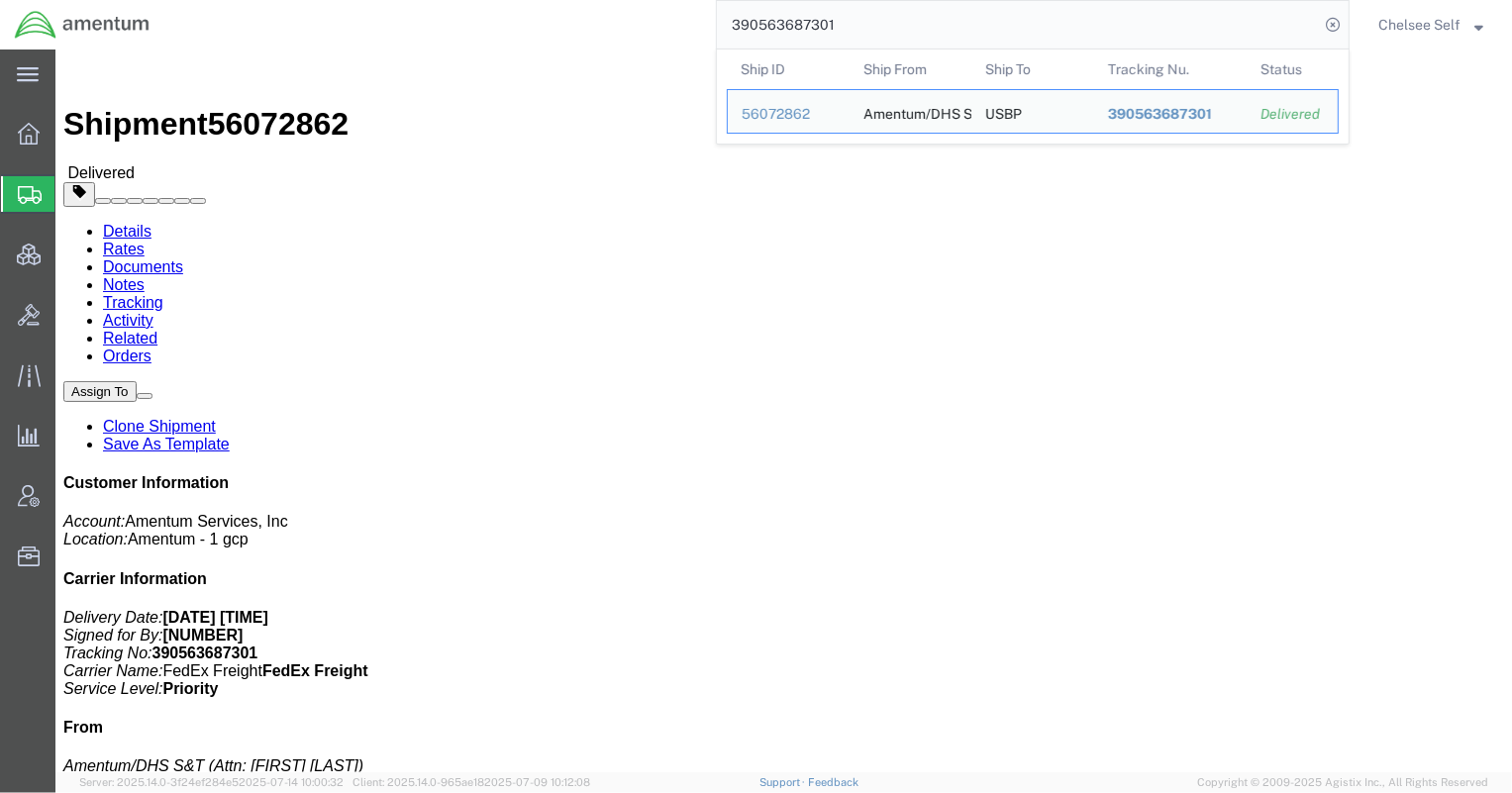drag, startPoint x: 870, startPoint y: 29, endPoint x: 509, endPoint y: 35, distance: 361.04986 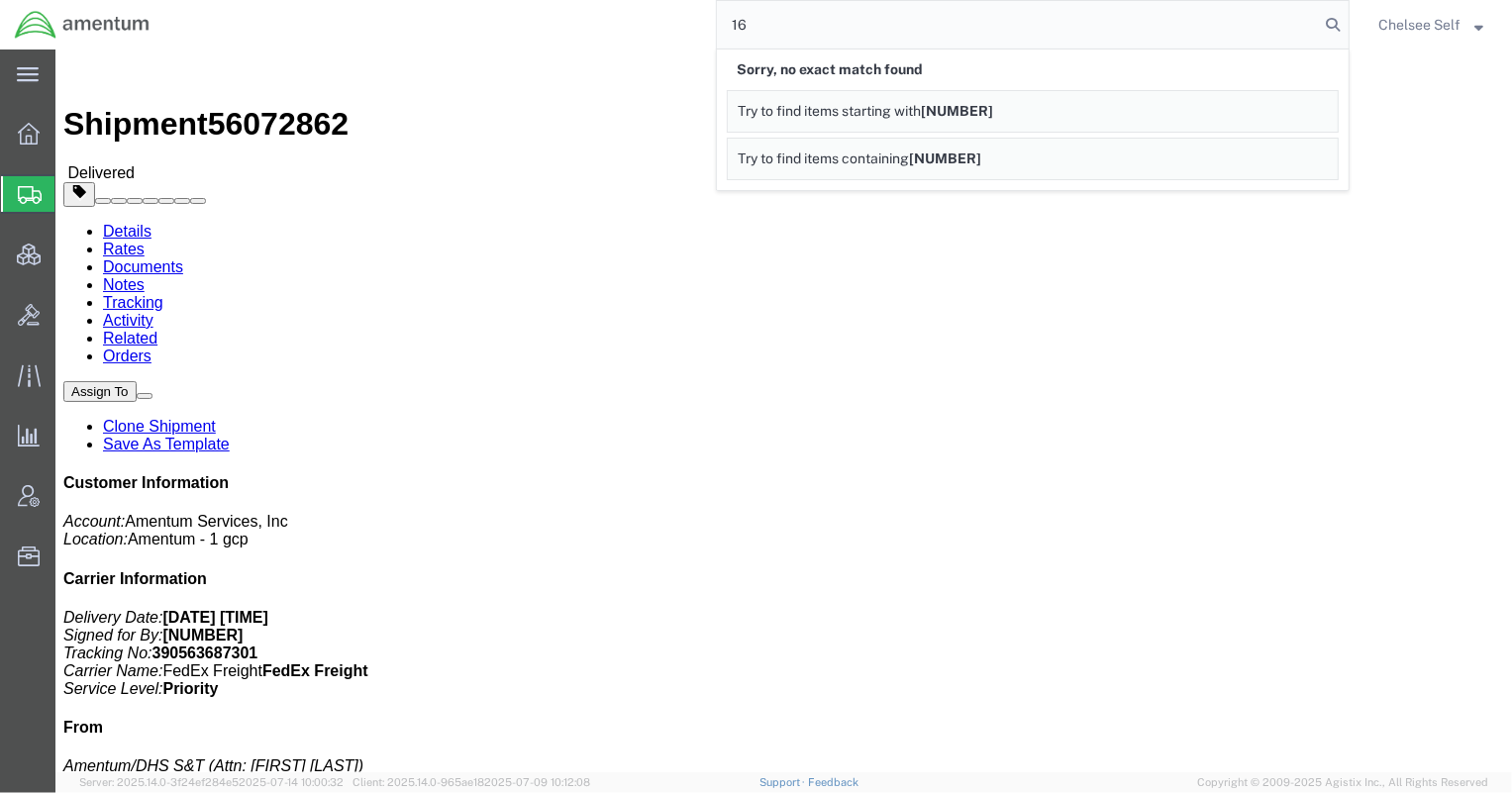 type on "1" 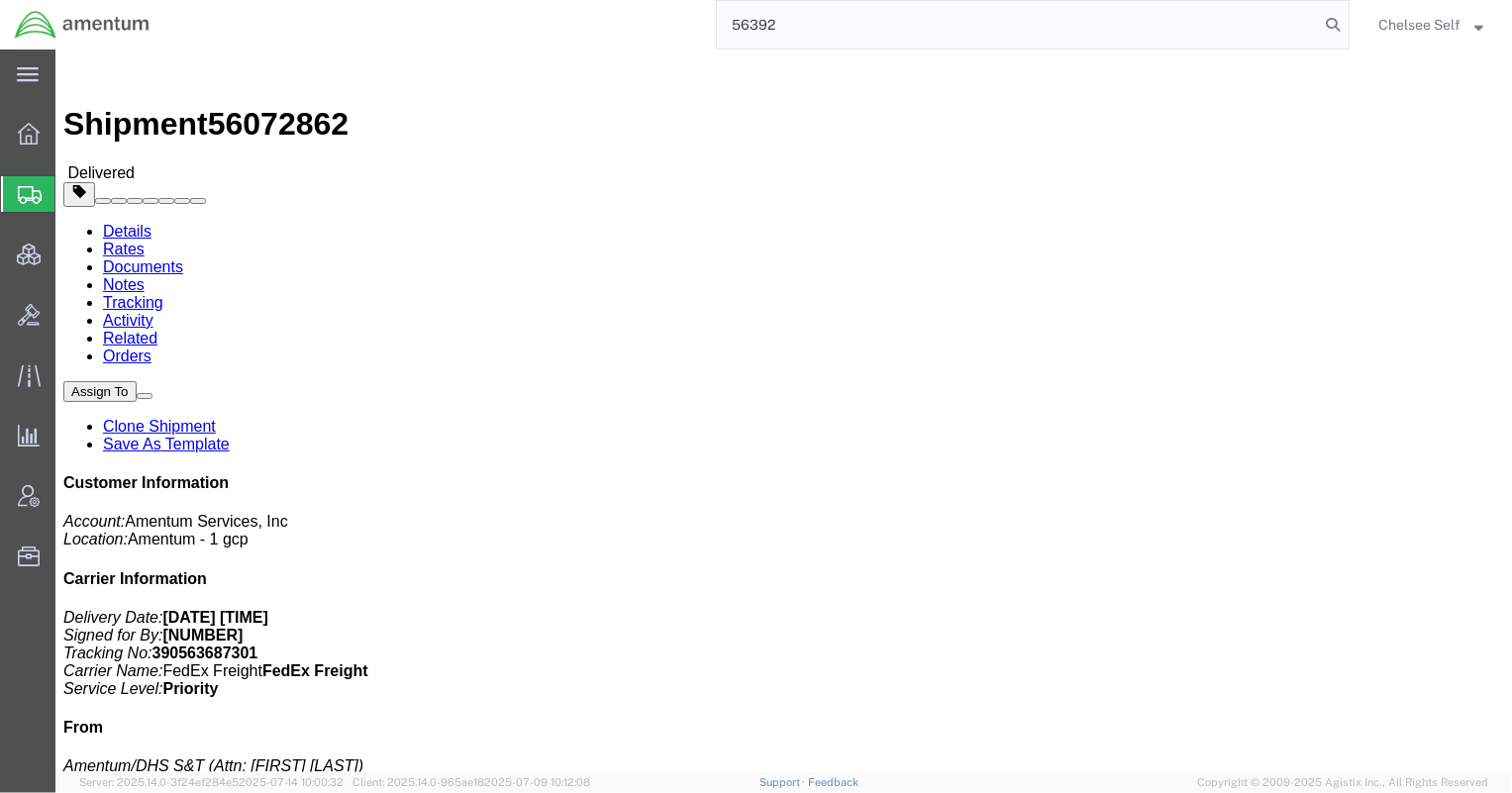 type on "56392" 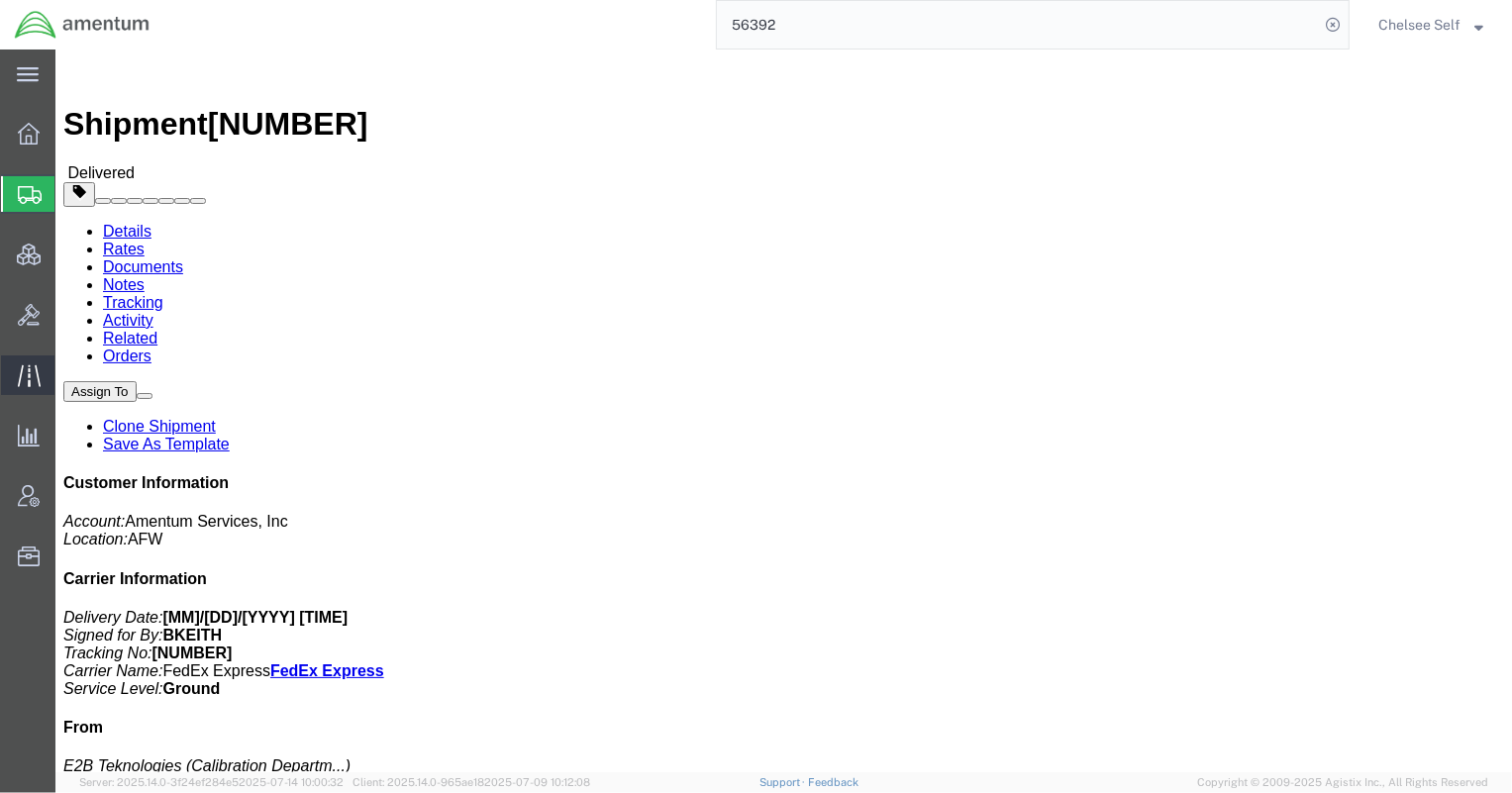 click 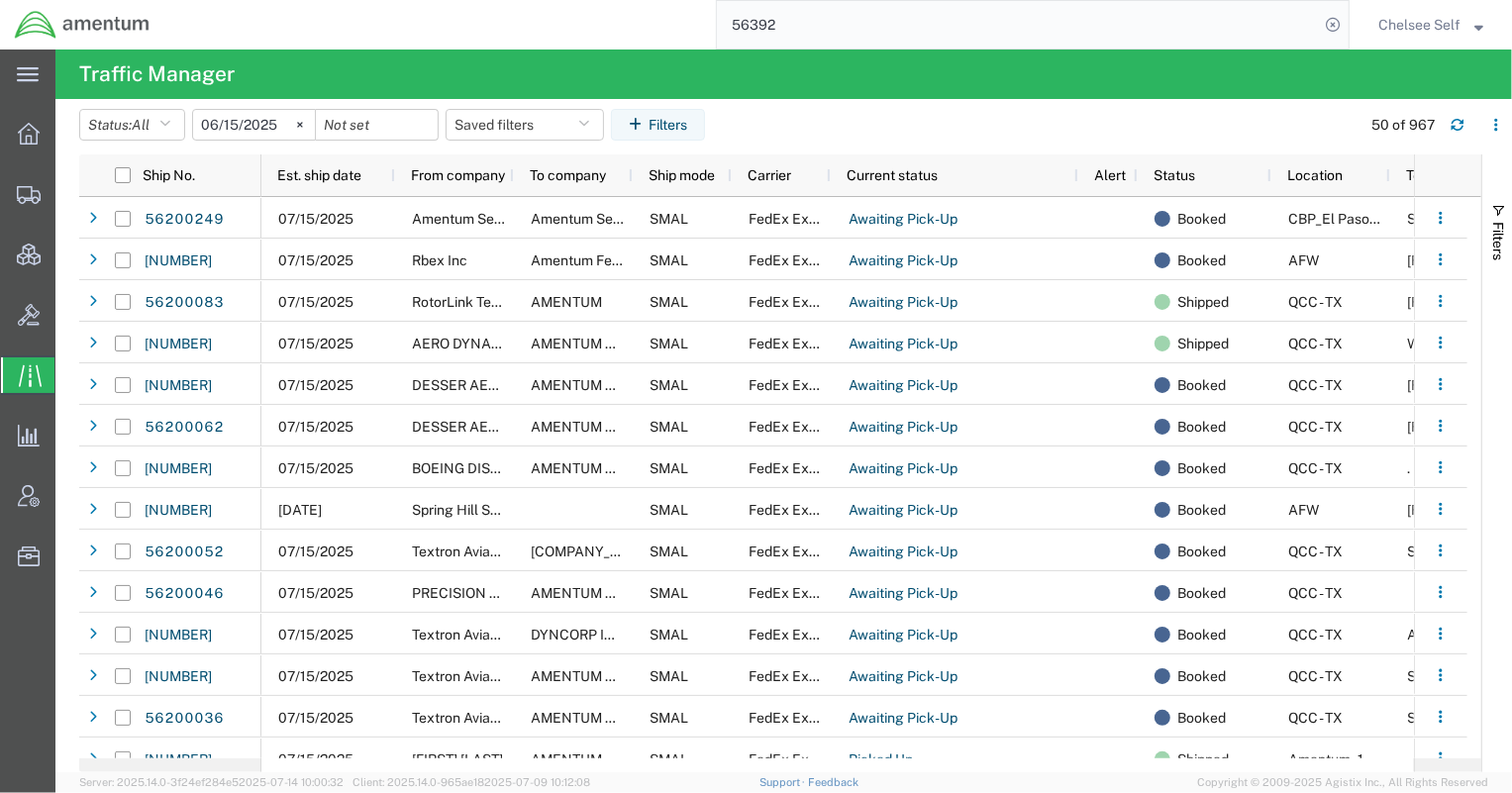click on "2025-06-15" 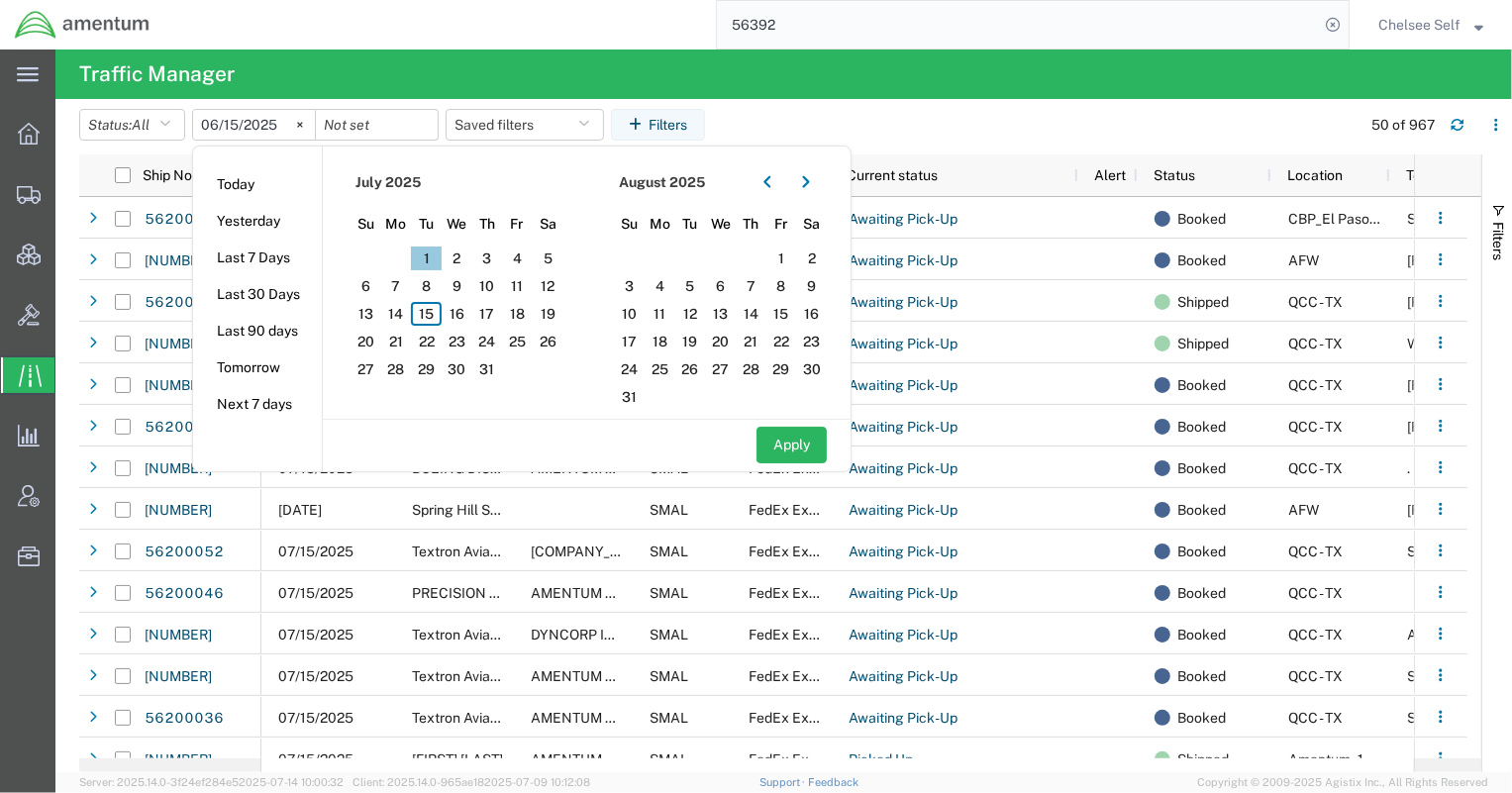 click on "1" 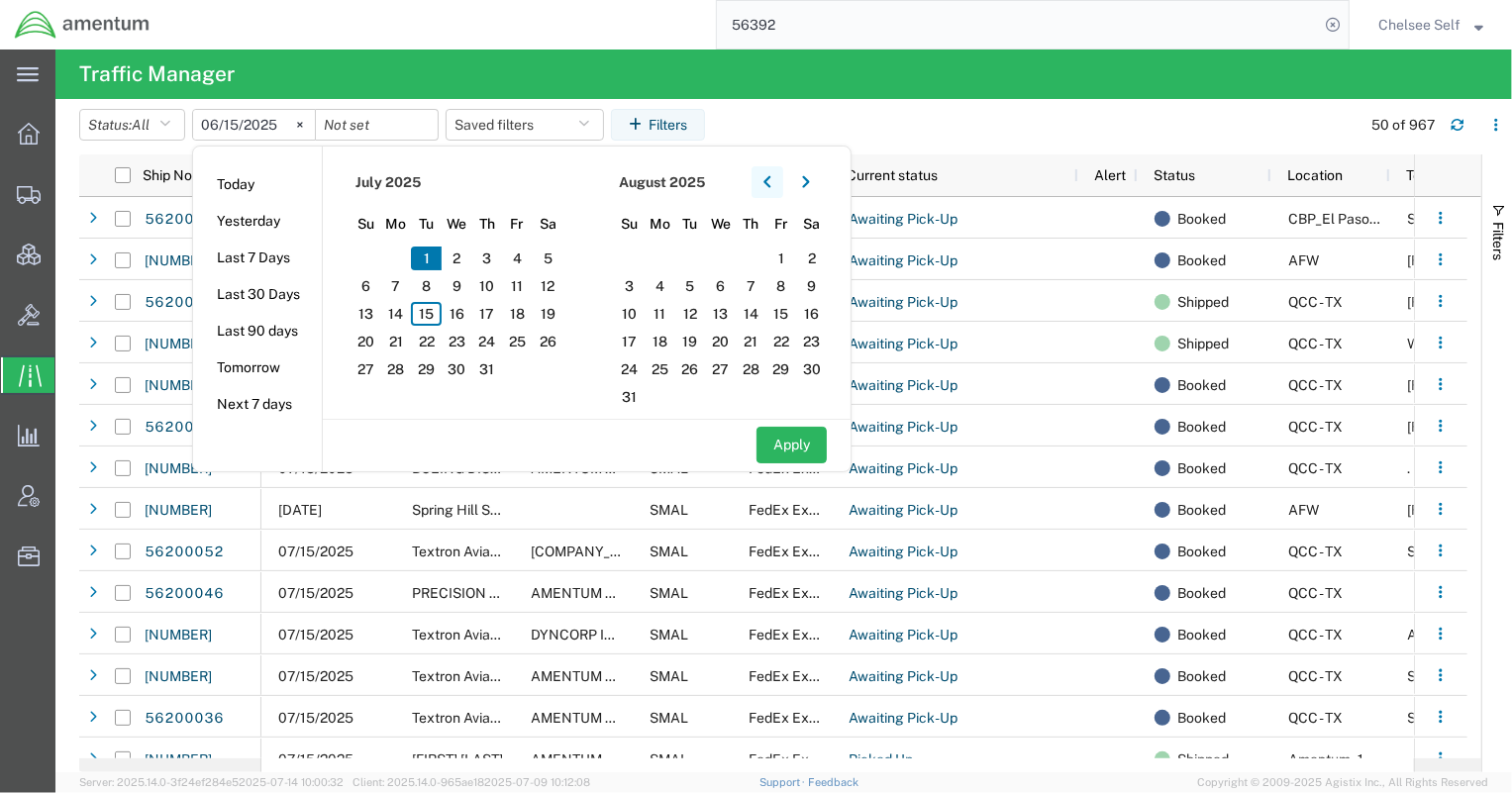 click 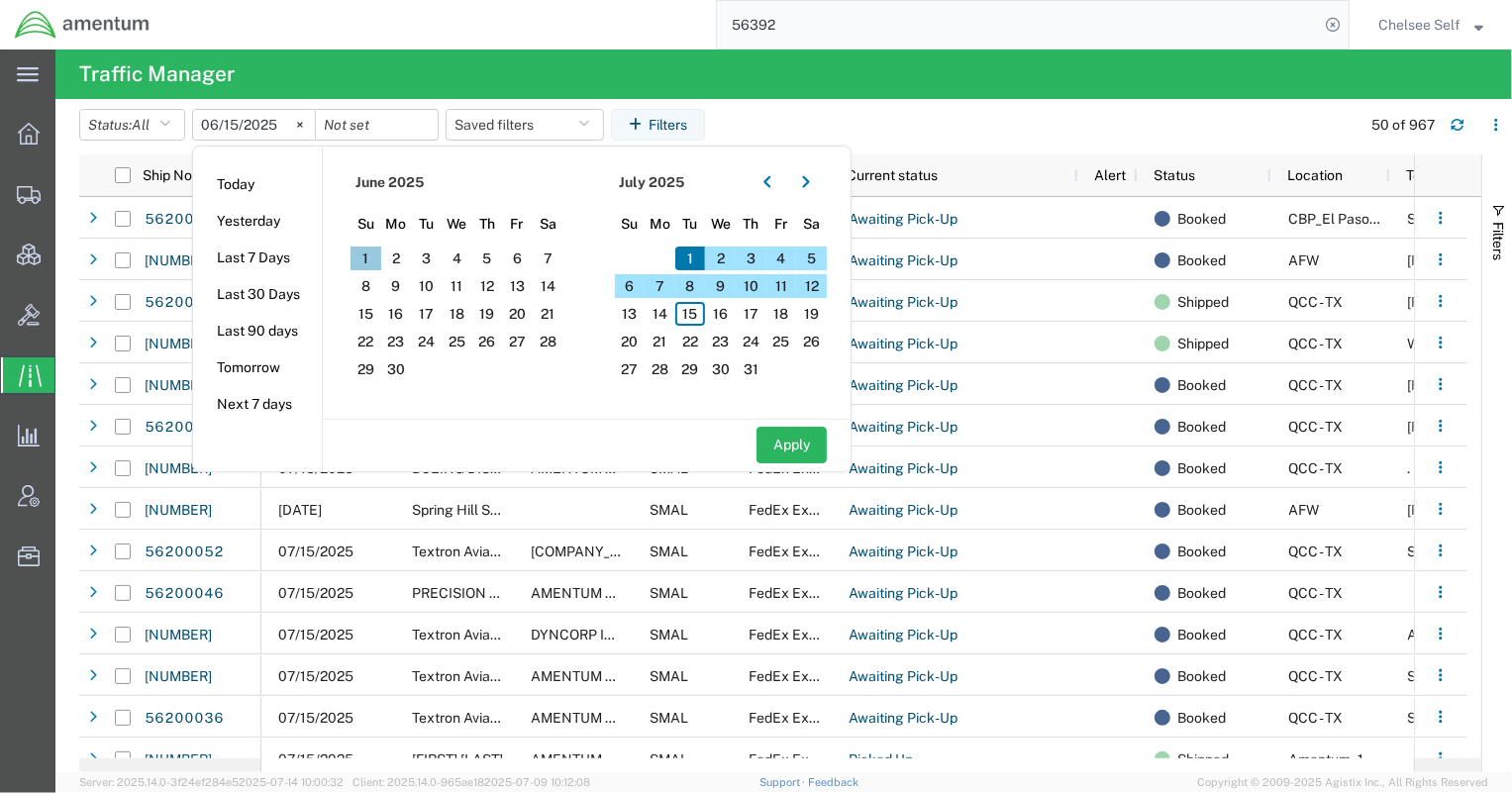 click on "1" 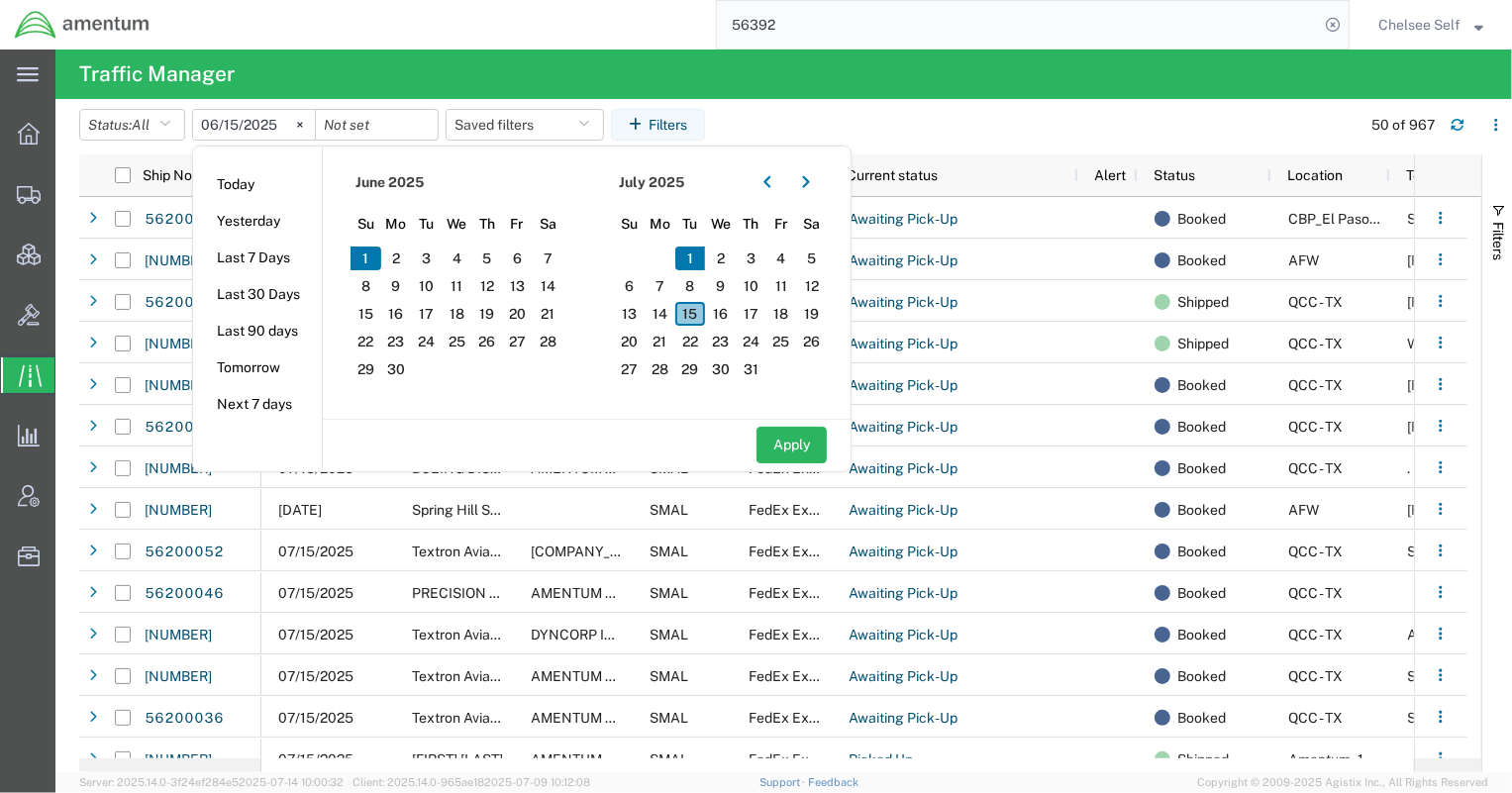click on "15" 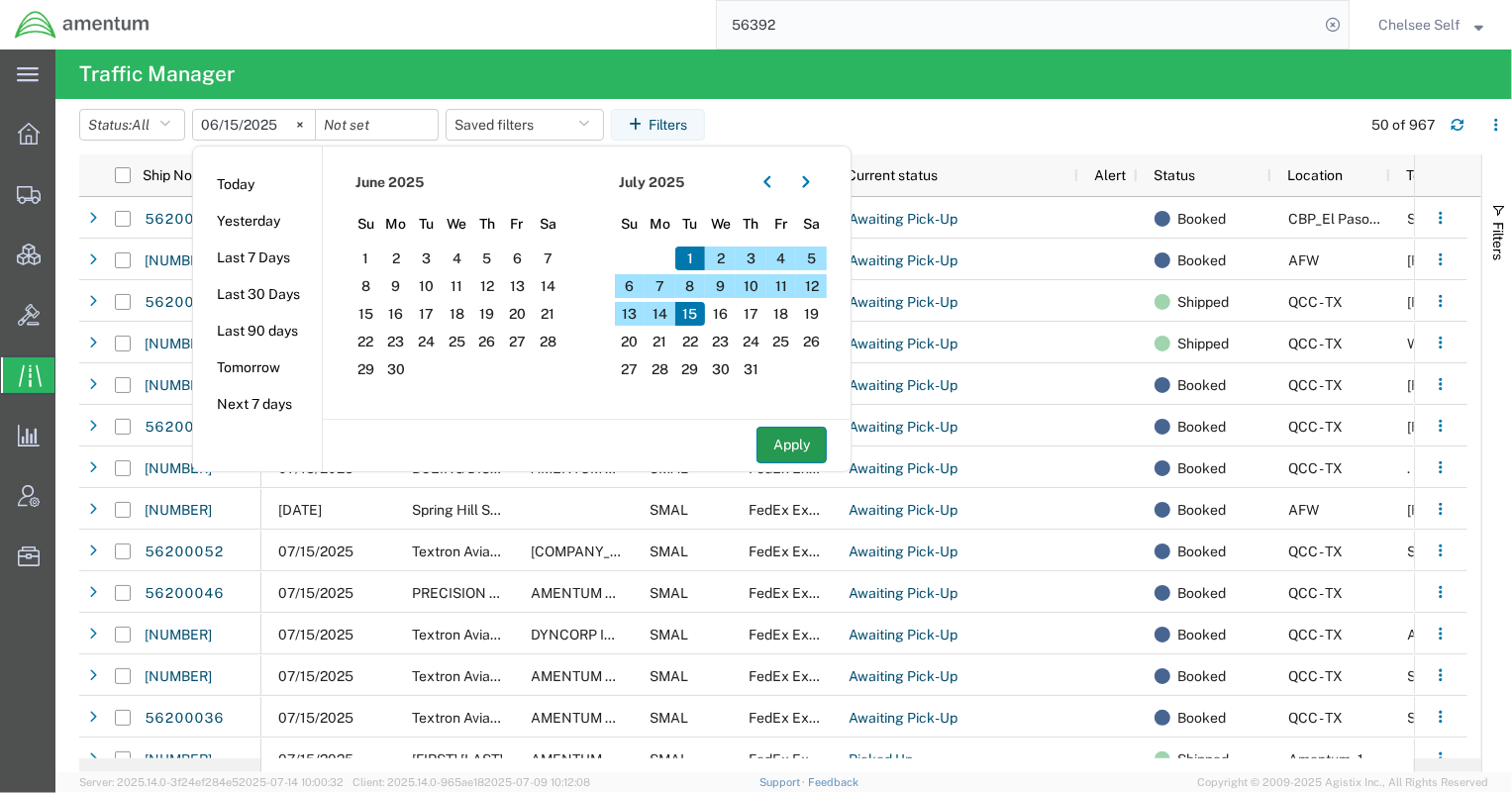 click on "Apply" 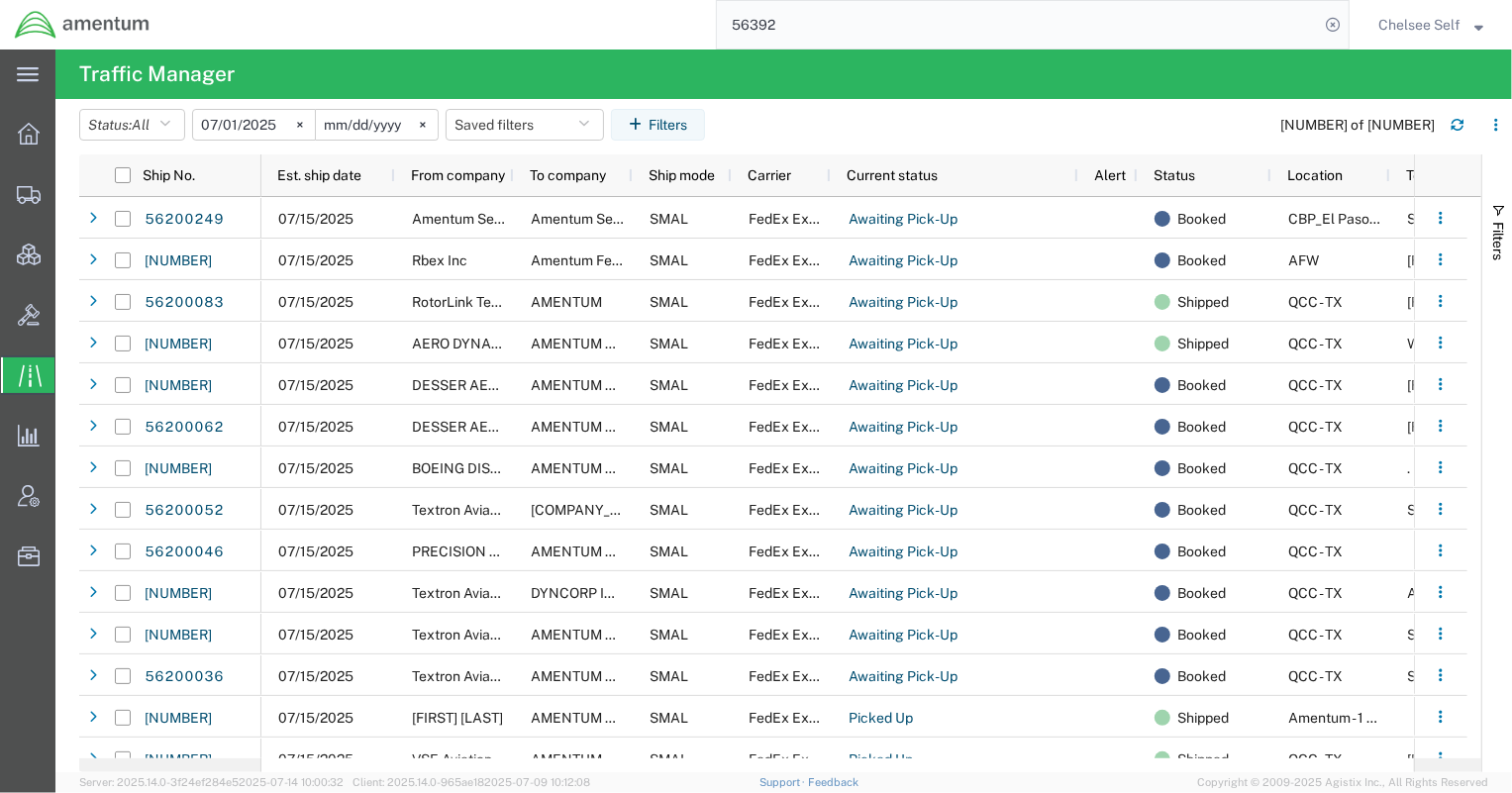 click on "2025-07-01" 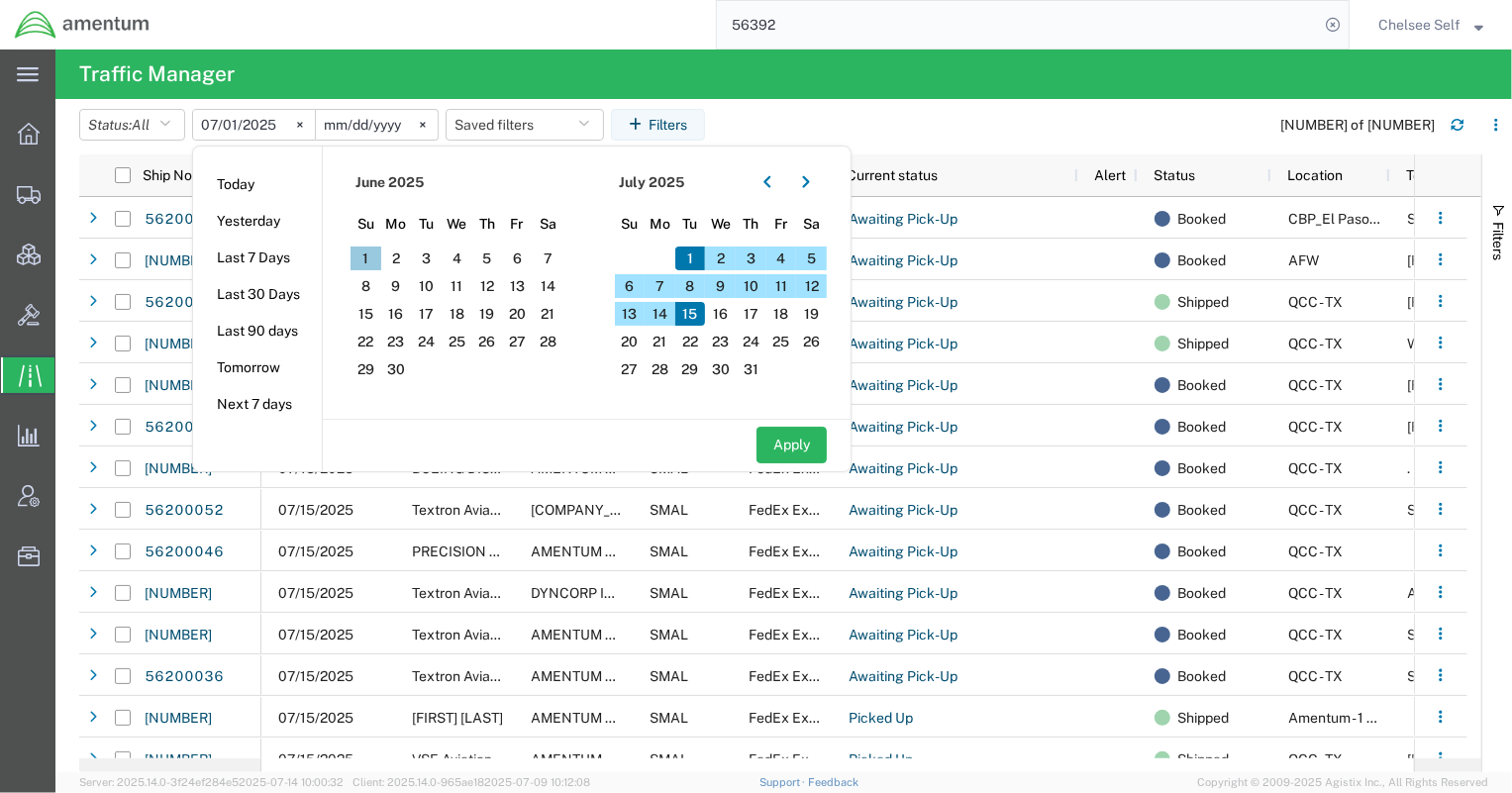 click on "1" 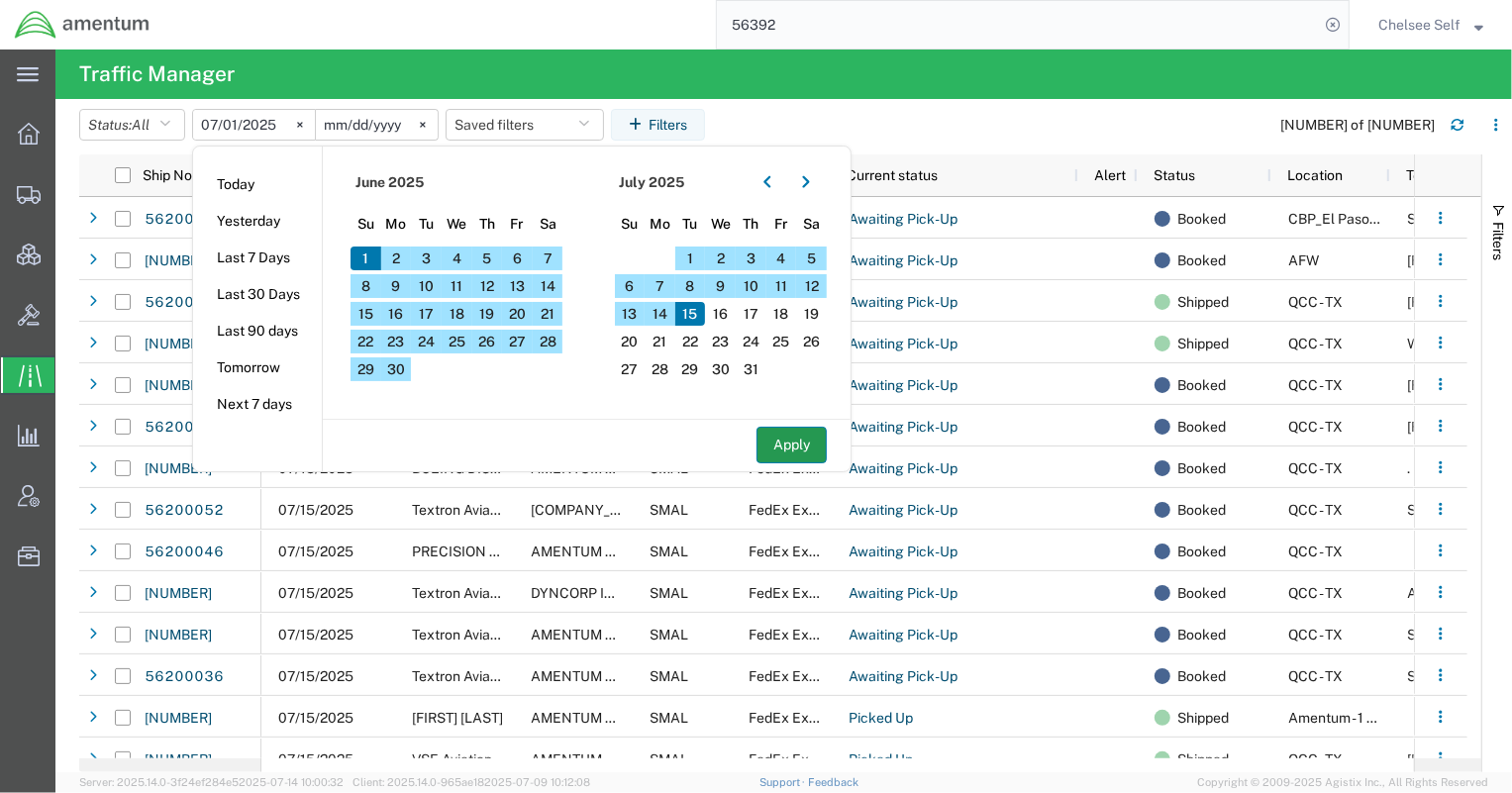 click on "Apply" 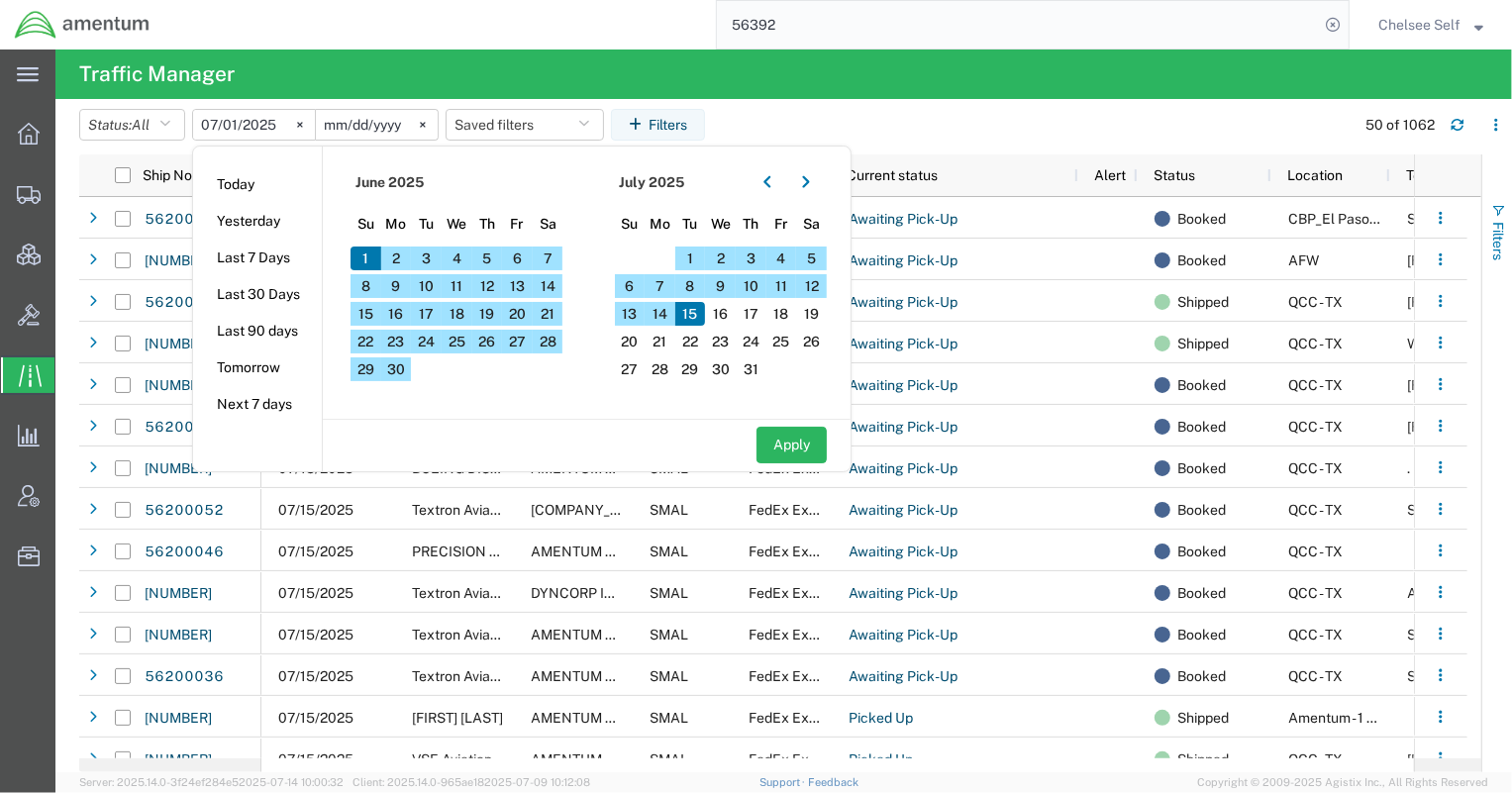 click on "Filters" at bounding box center [1498, 241] 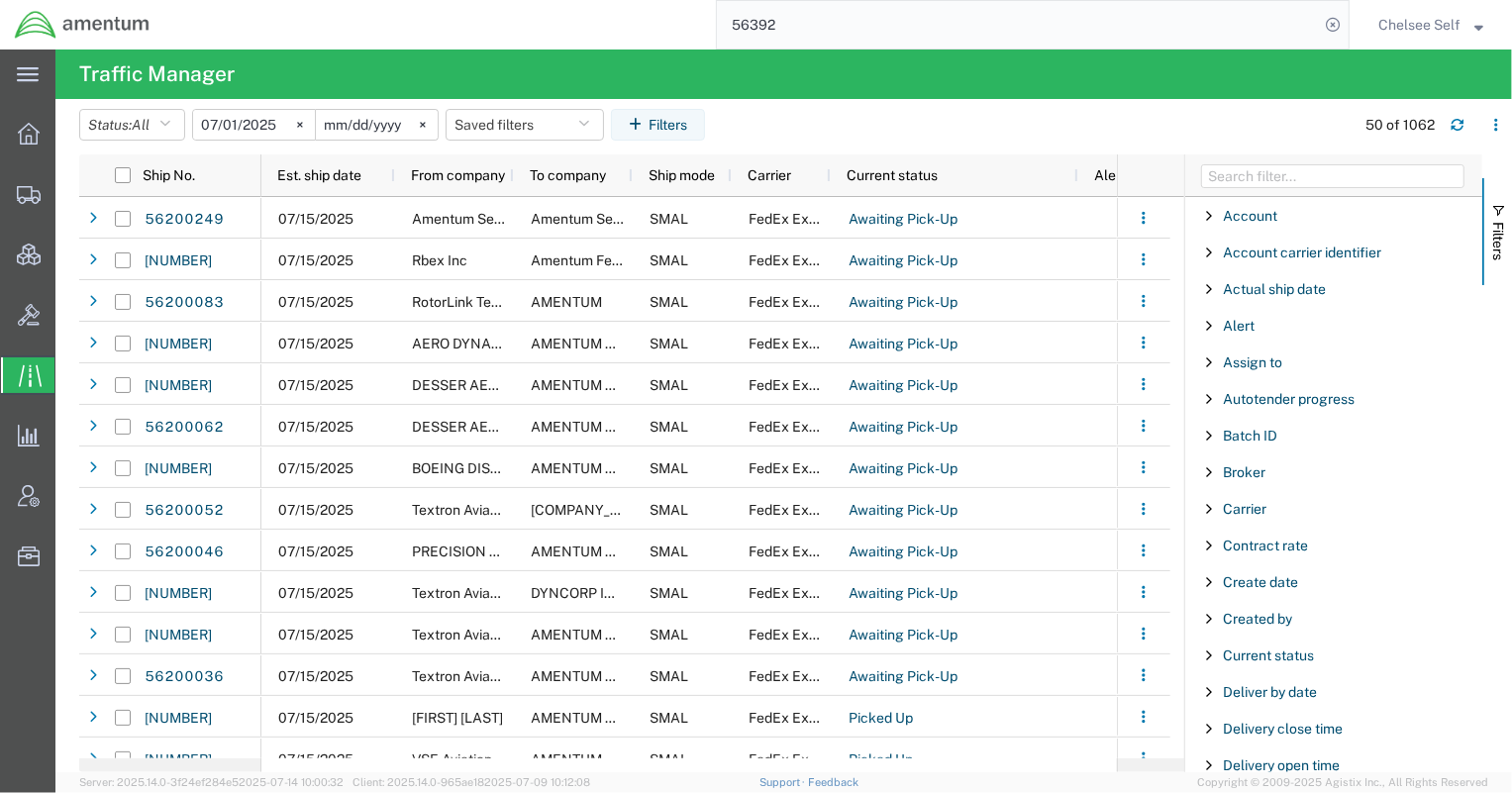 click at bounding box center (1209, 509) 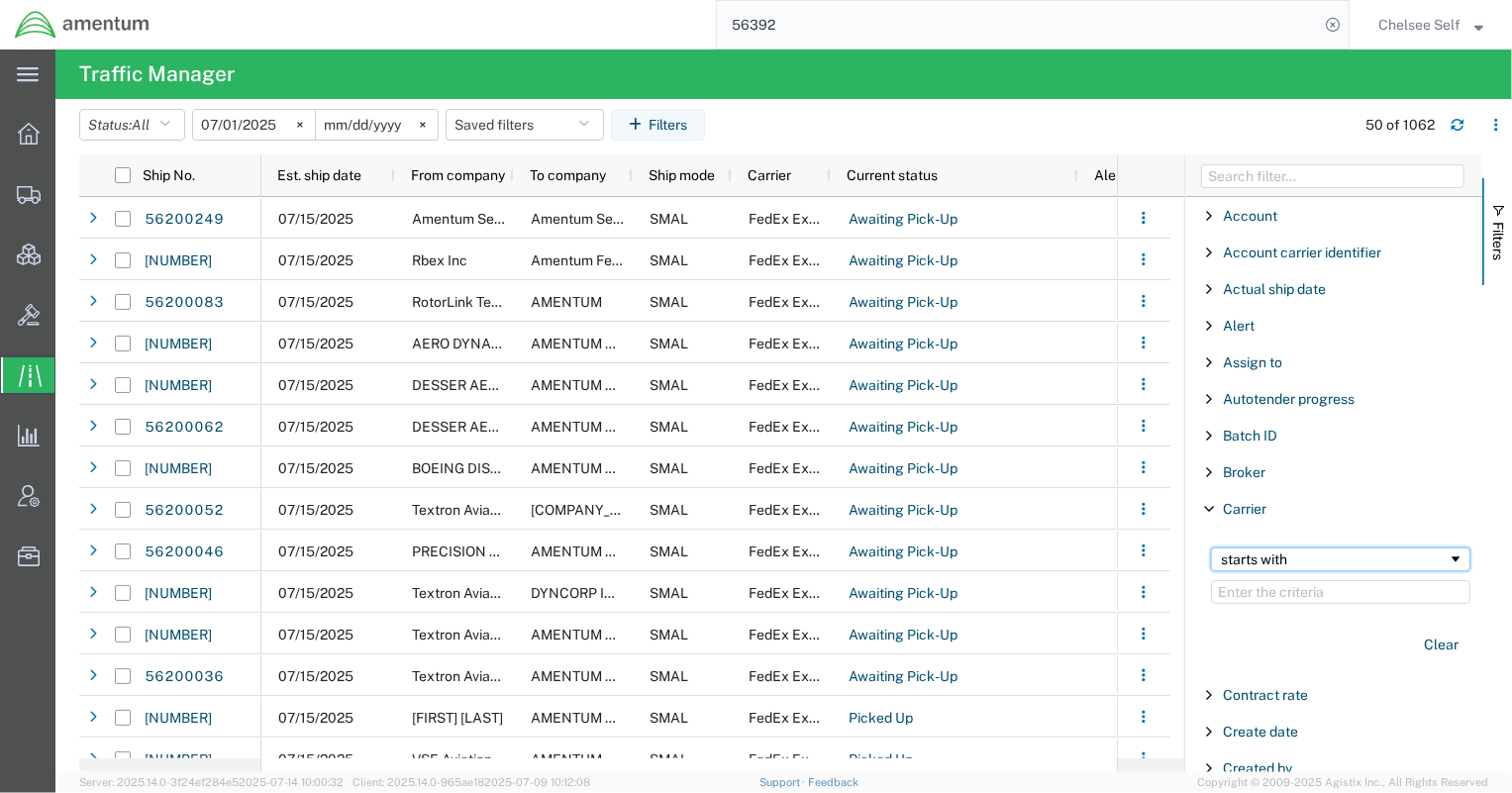 click on "starts with" at bounding box center (1334, 559) 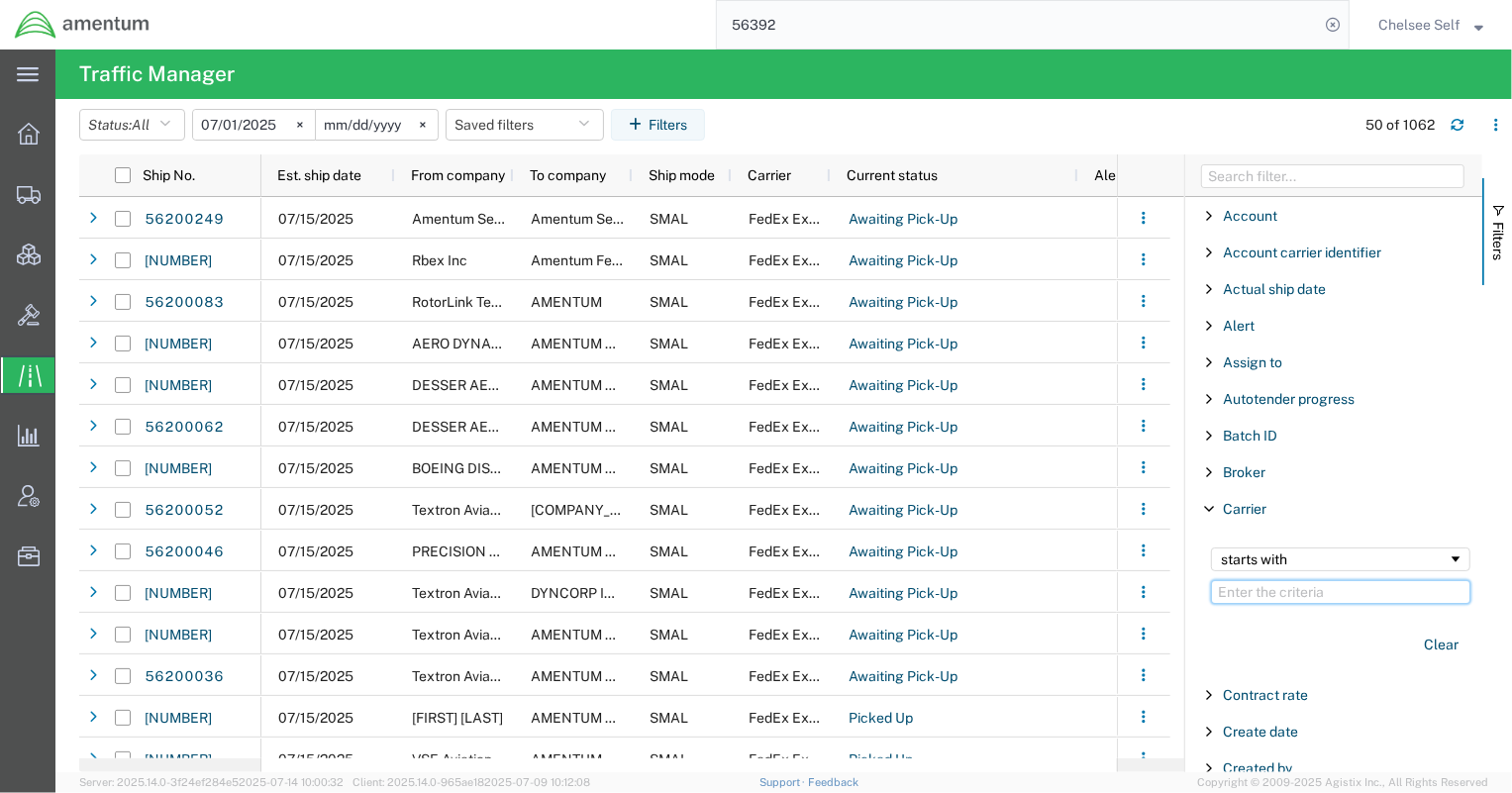 click at bounding box center (1341, 592) 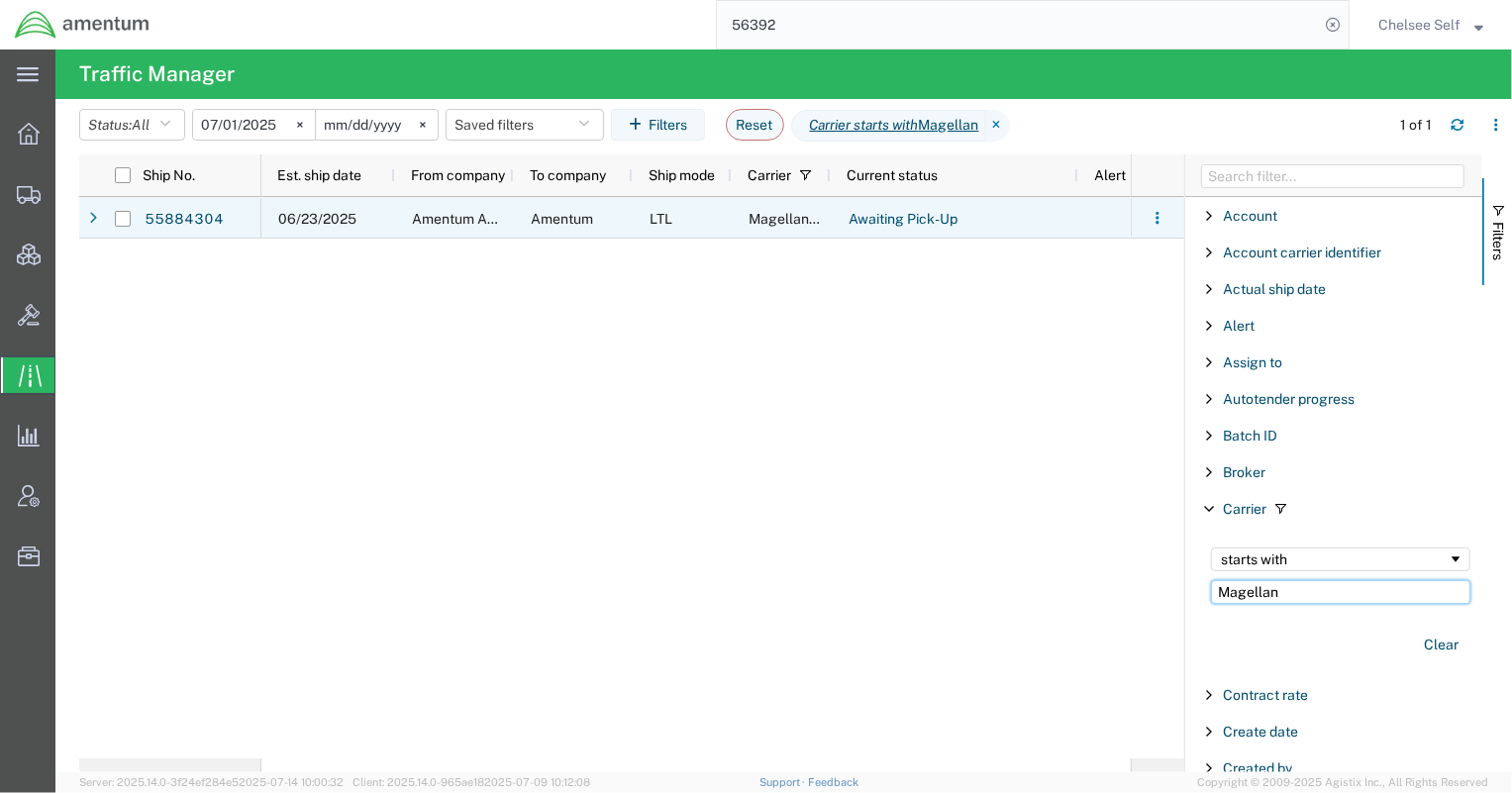type on "Magellan" 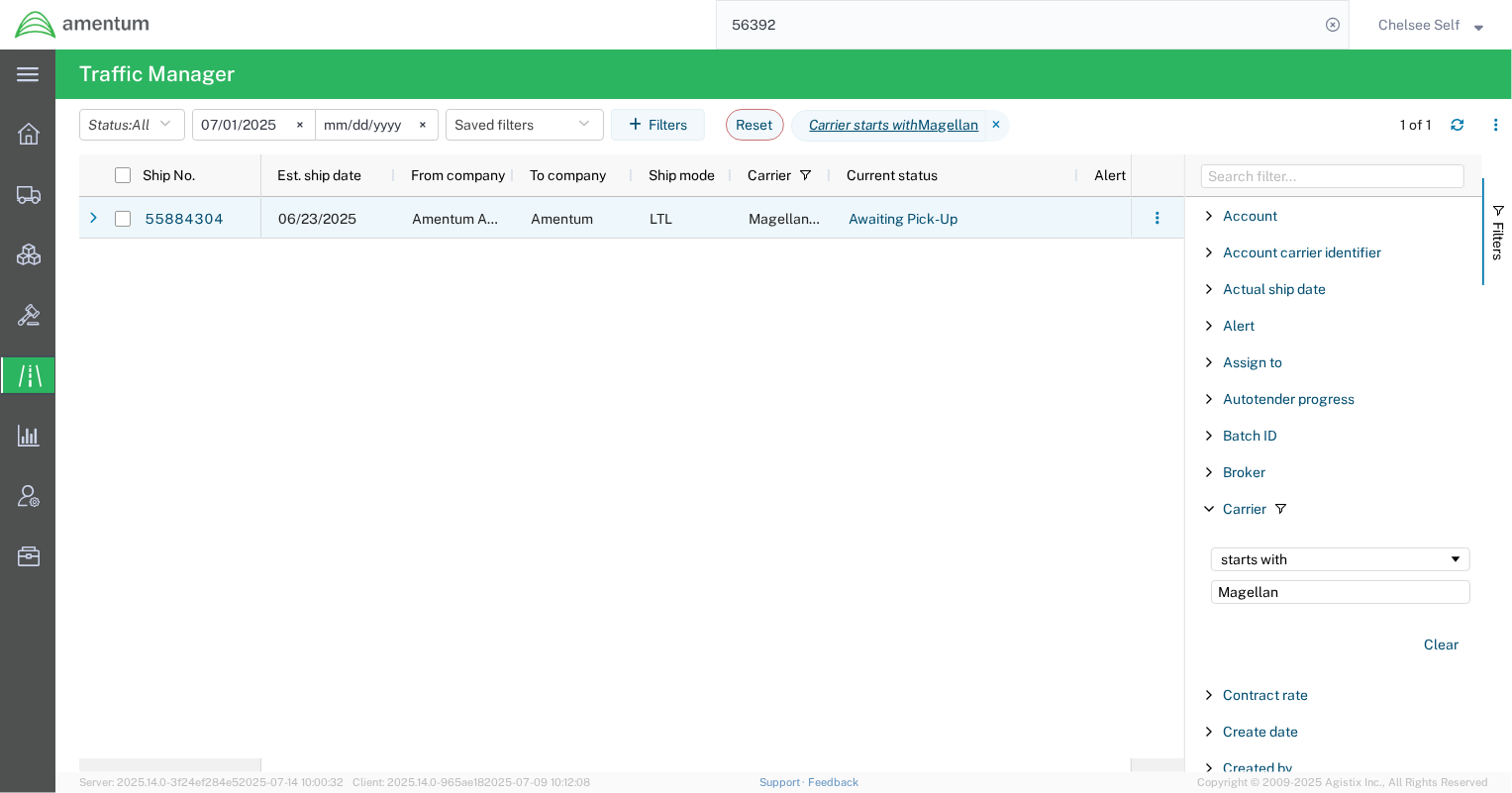 click on "LTL" 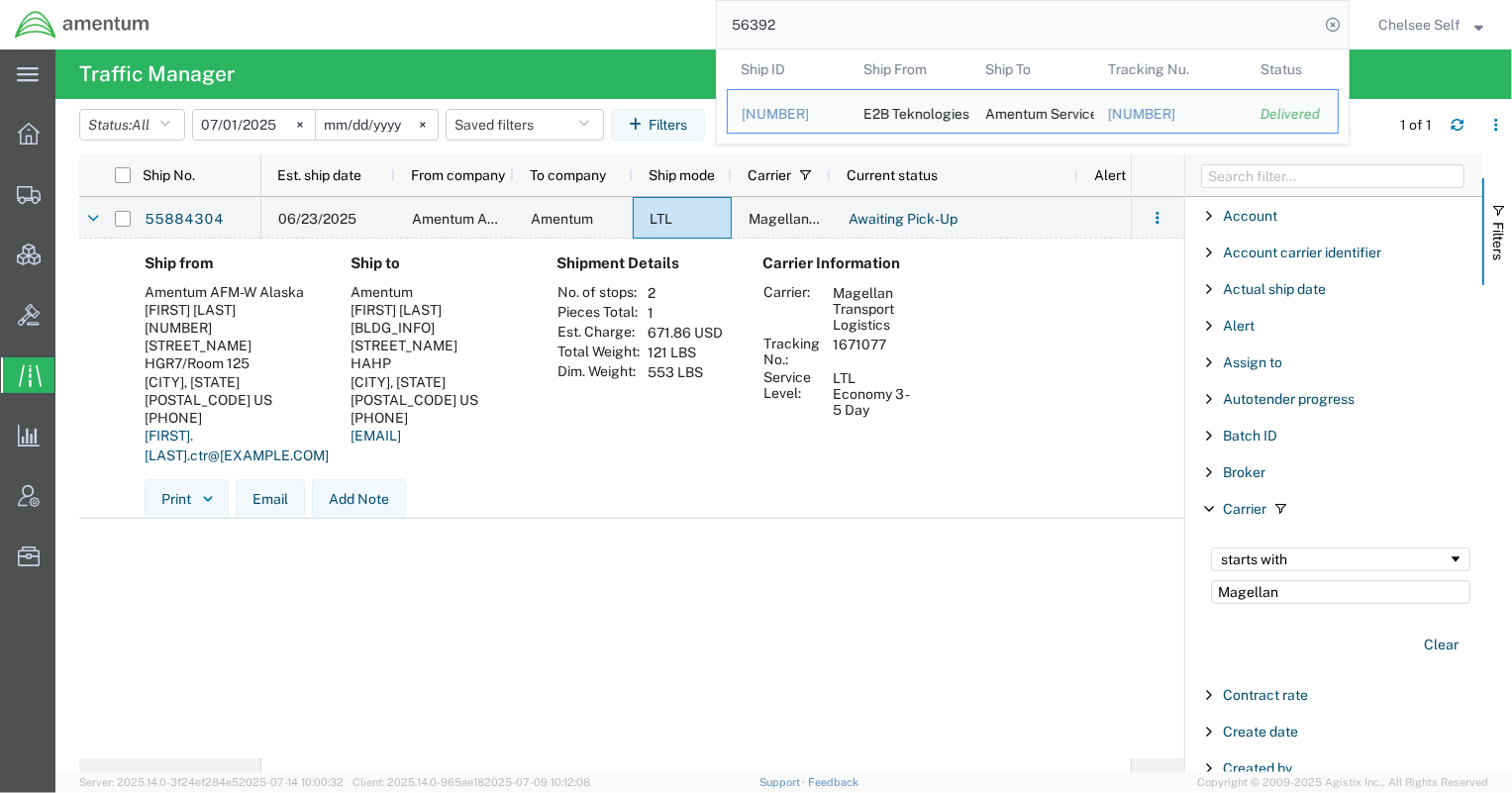 drag, startPoint x: 826, startPoint y: 32, endPoint x: 597, endPoint y: 32, distance: 229 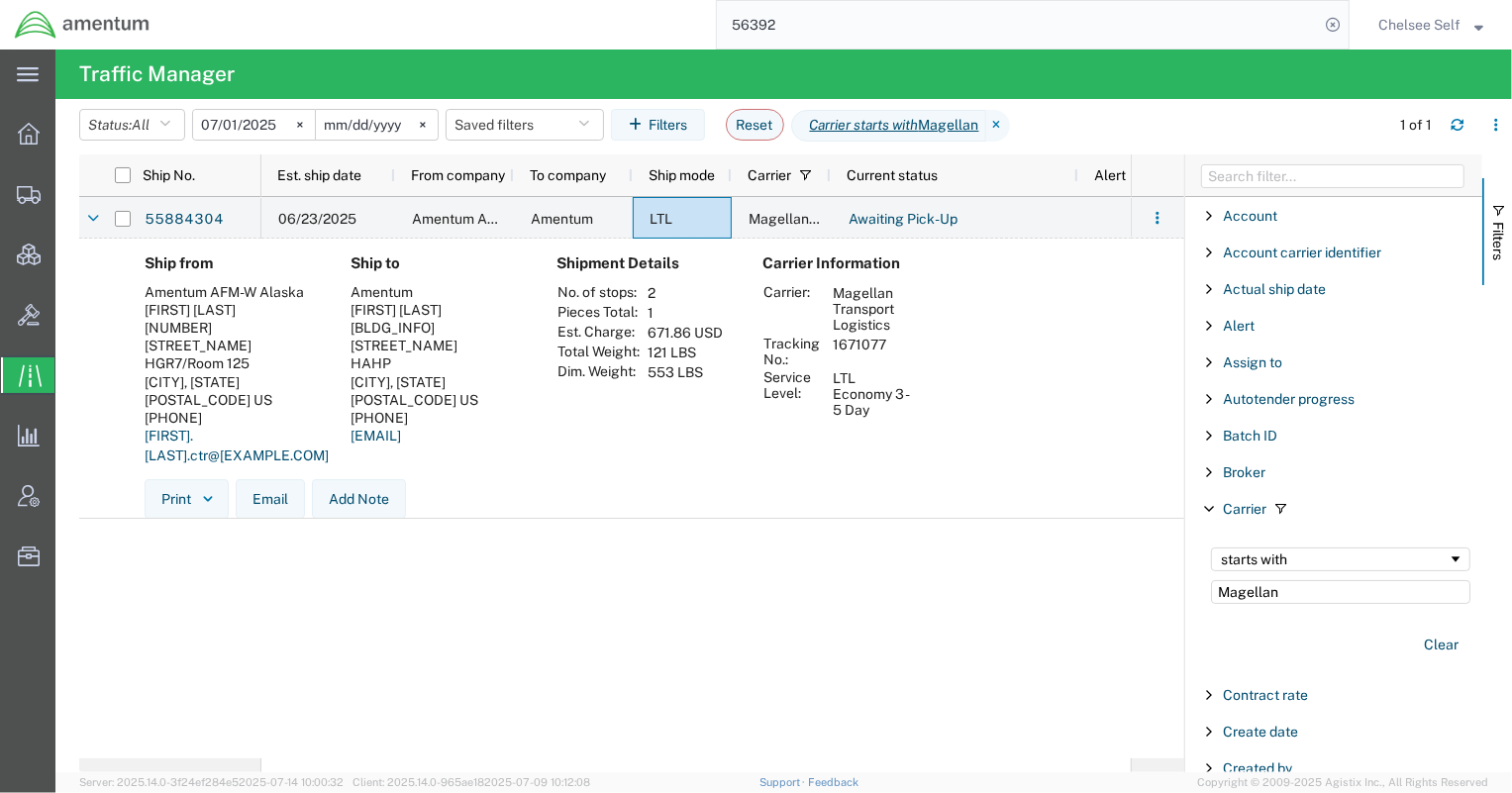 paste on "104627" 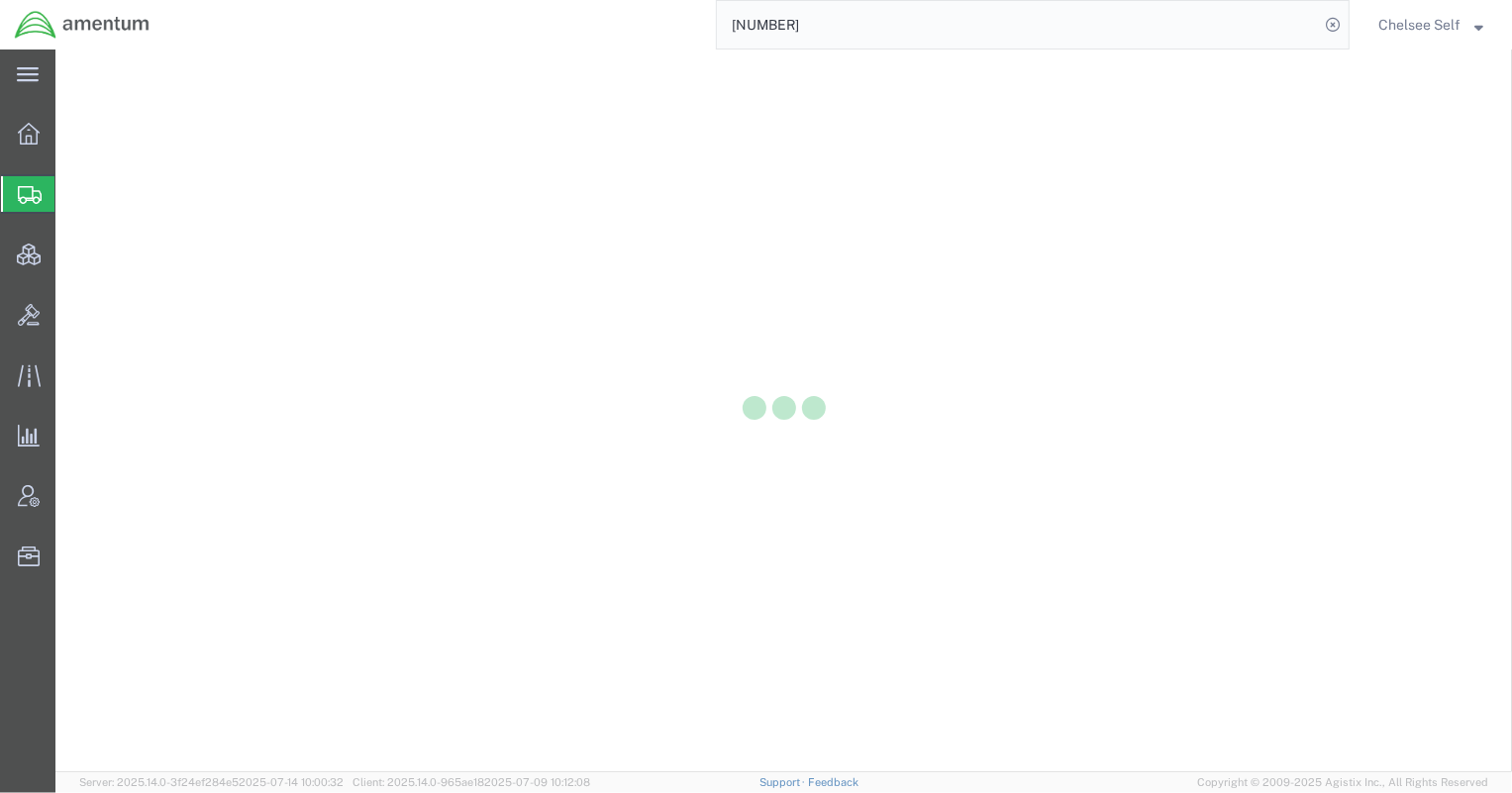 scroll, scrollTop: 0, scrollLeft: 0, axis: both 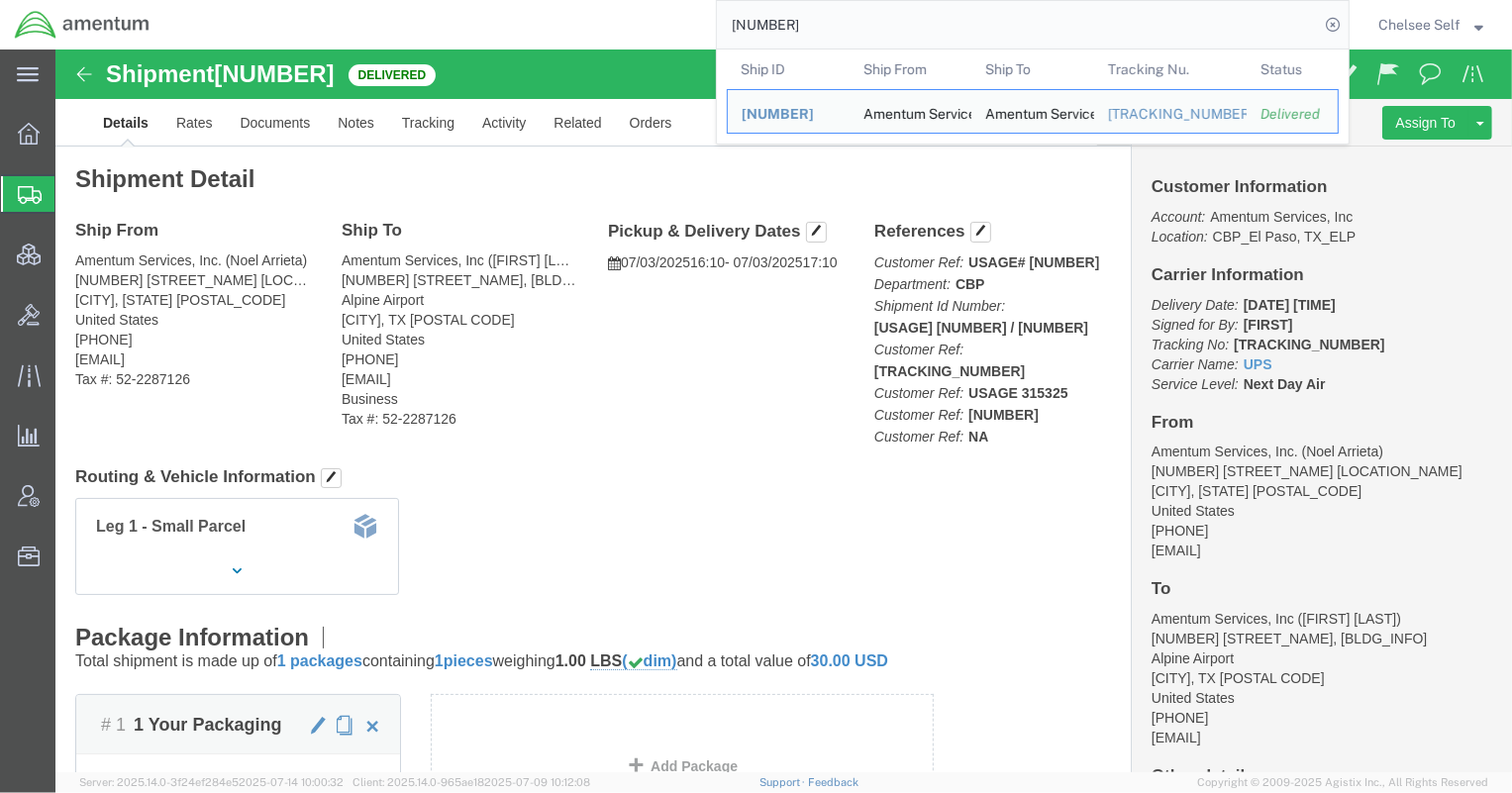 drag, startPoint x: 854, startPoint y: 20, endPoint x: 533, endPoint y: 16, distance: 321.0249 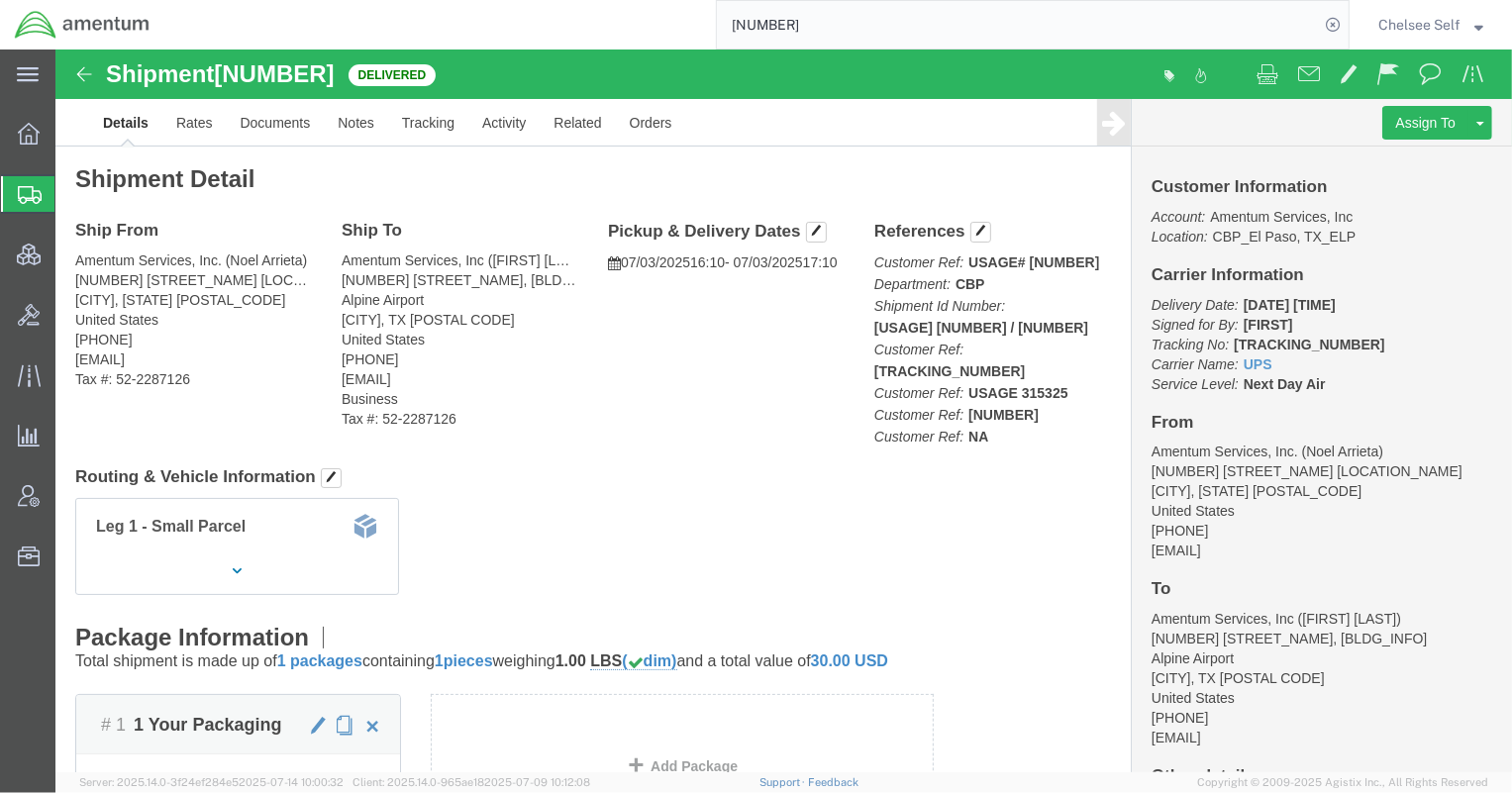 paste on "[TRACKING_NUMBER]" 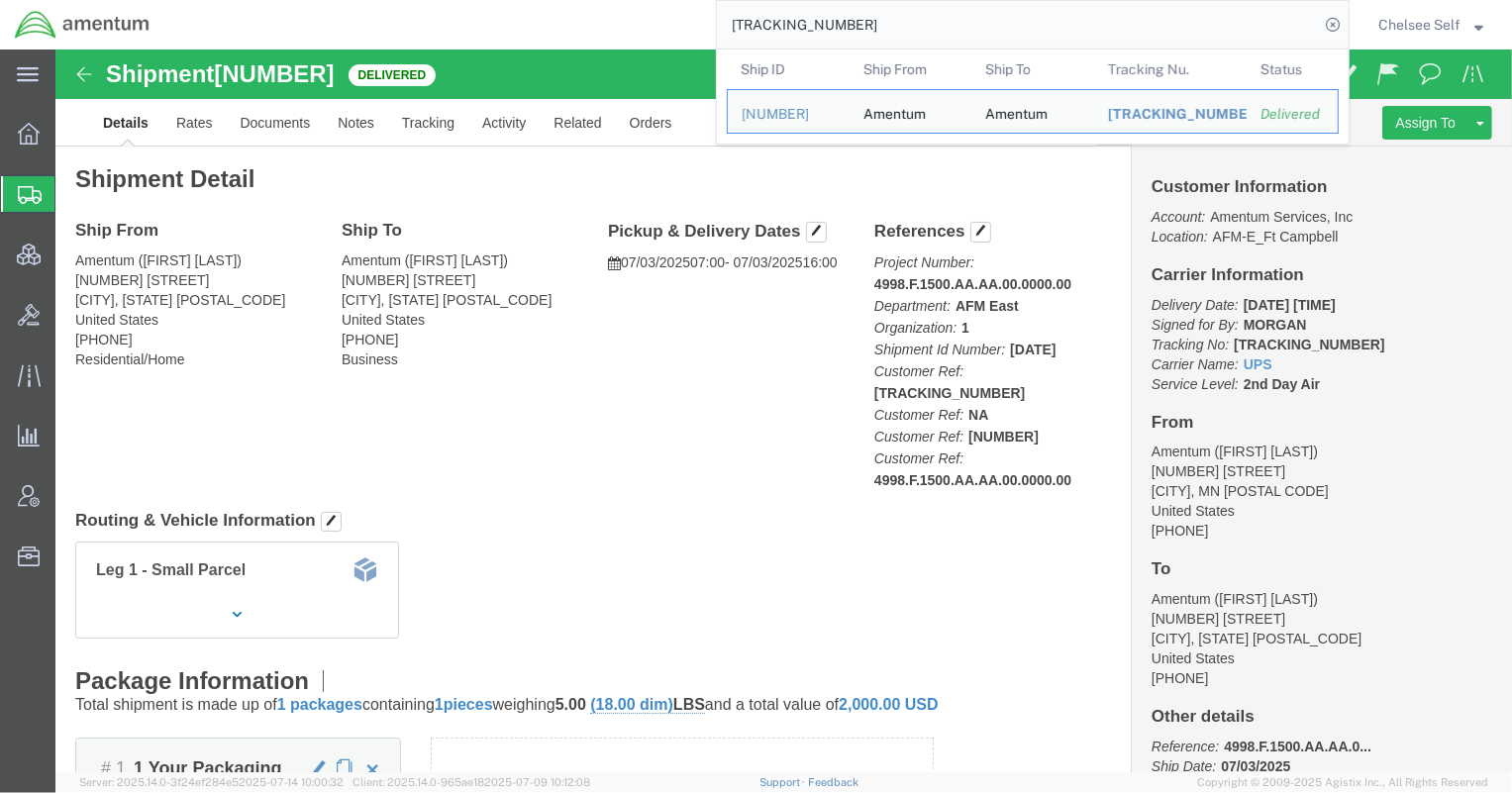 drag, startPoint x: 894, startPoint y: 30, endPoint x: 565, endPoint y: 31, distance: 329.0015 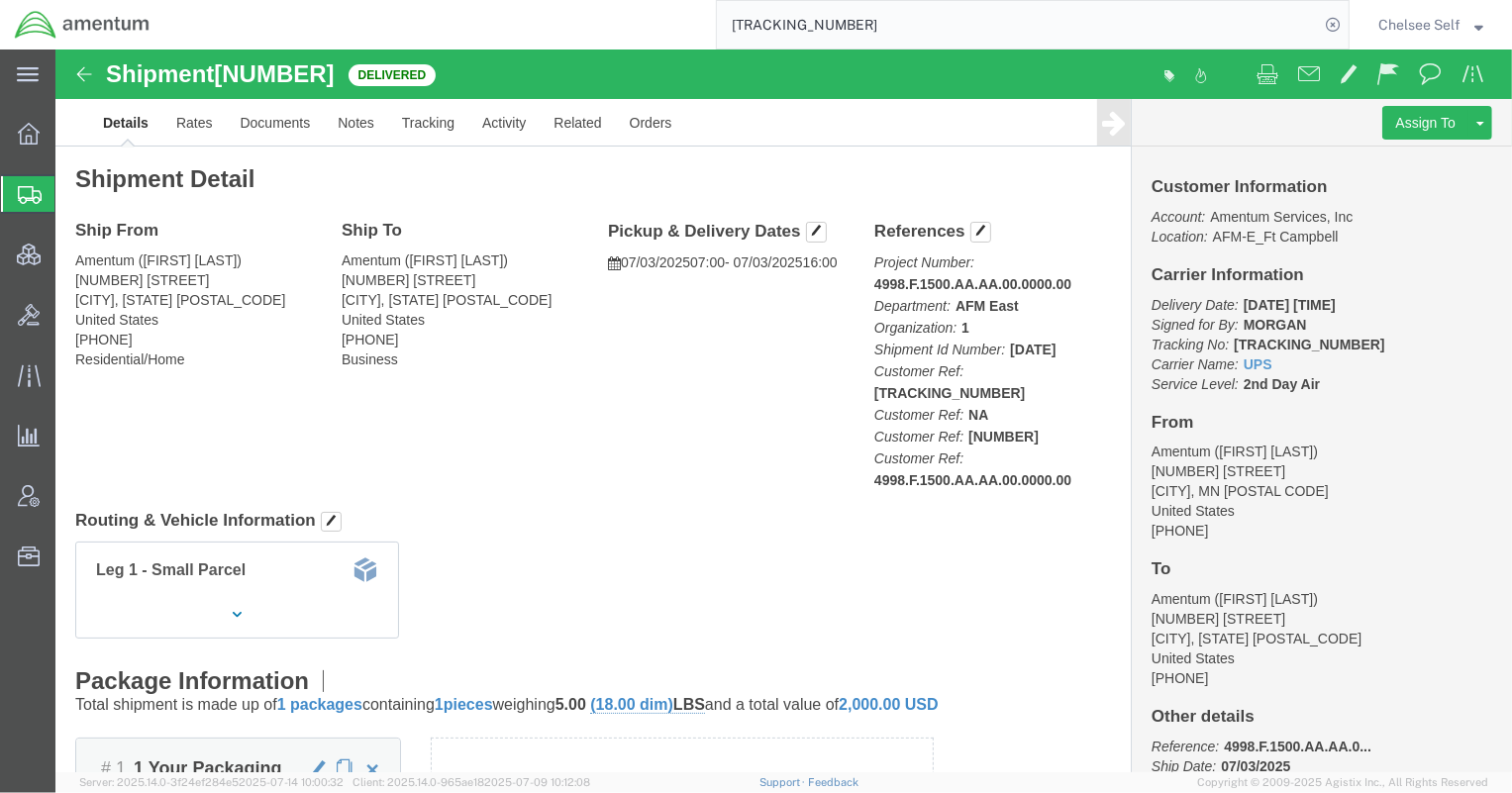 paste on "[NUMBER]" 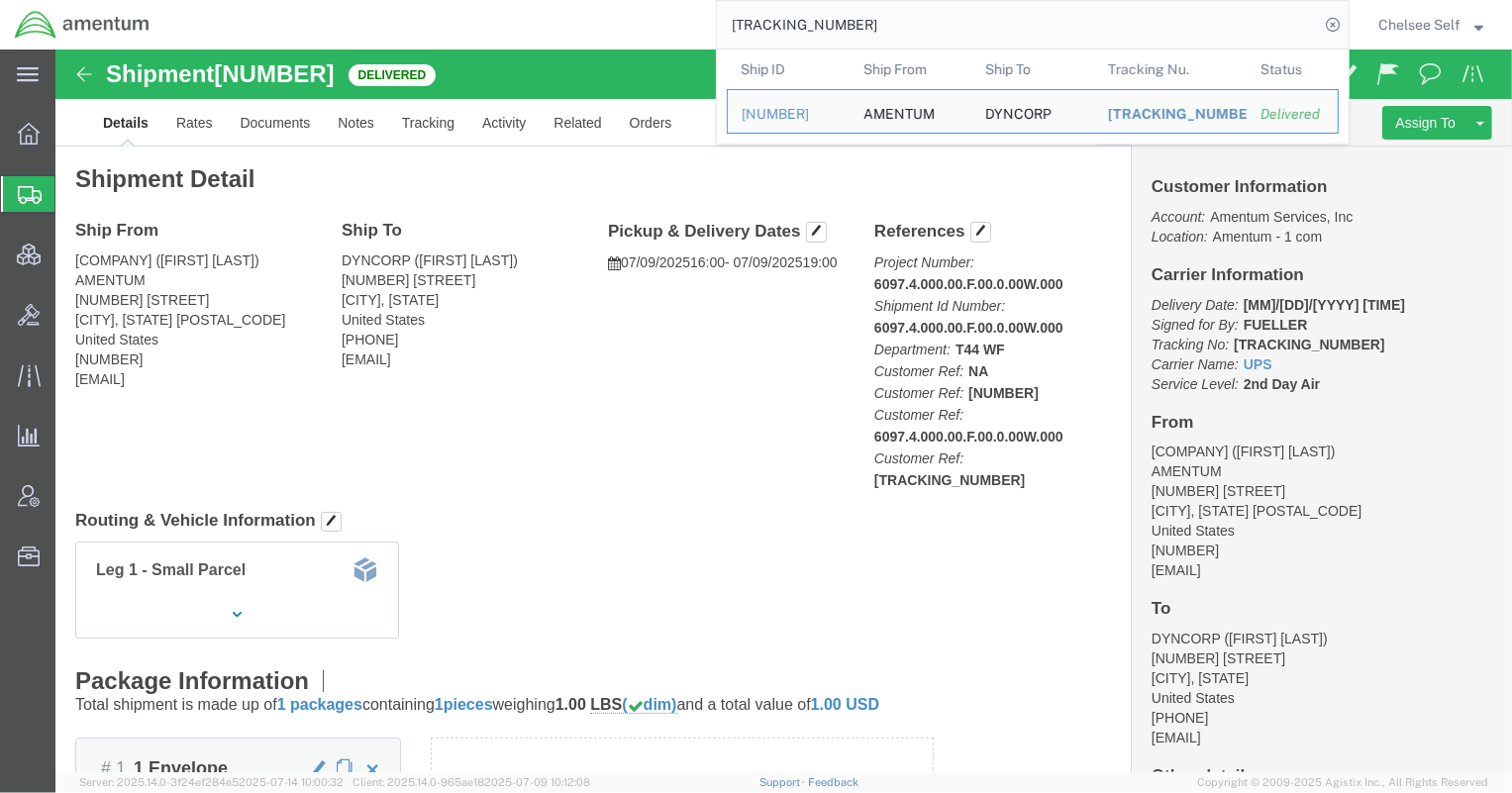 drag, startPoint x: 947, startPoint y: 33, endPoint x: 590, endPoint y: 20, distance: 357.23662 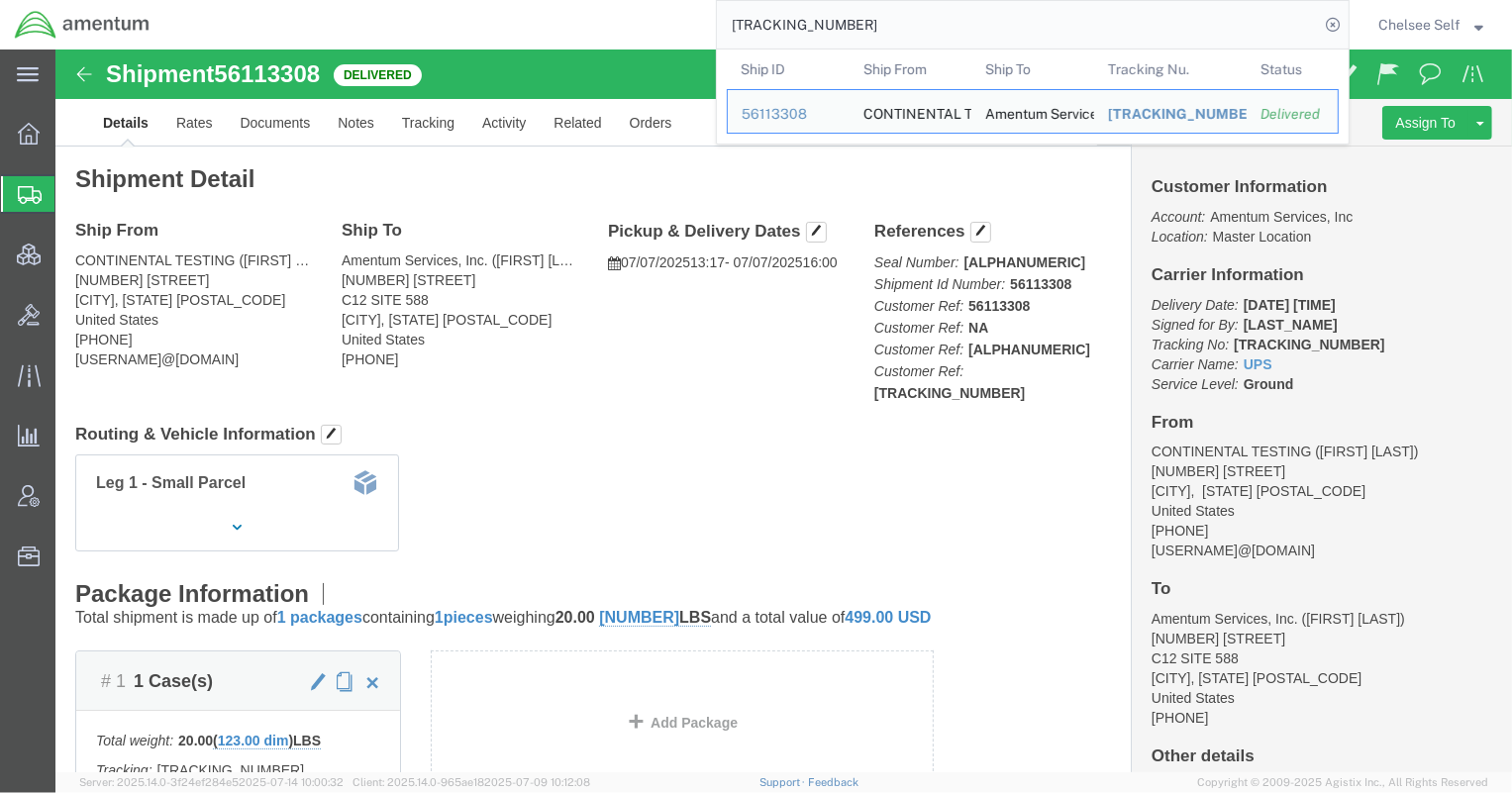 drag, startPoint x: 864, startPoint y: 23, endPoint x: 576, endPoint y: 13, distance: 288.17356 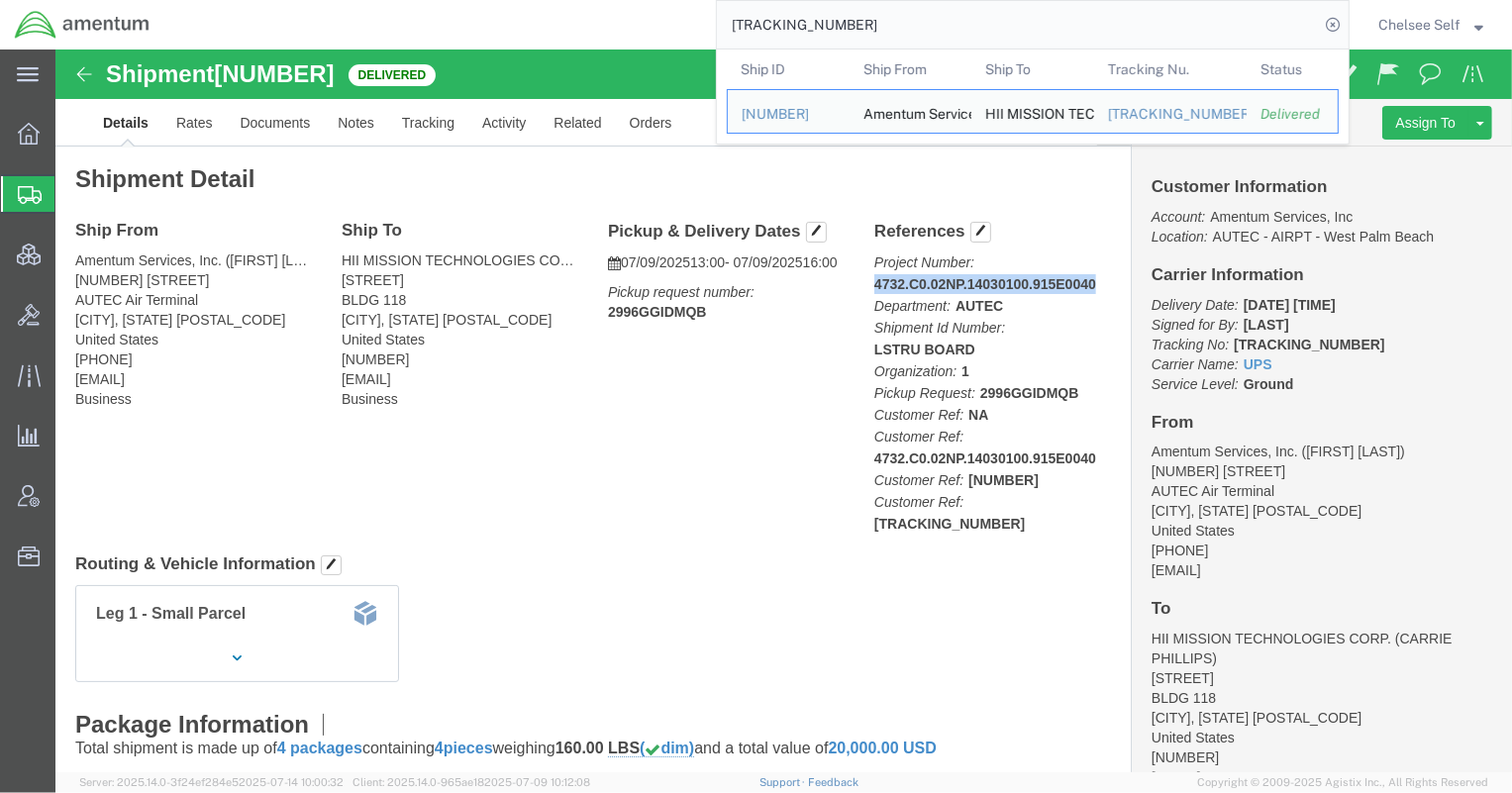 drag, startPoint x: 813, startPoint y: 230, endPoint x: 1040, endPoint y: 229, distance: 227.0022 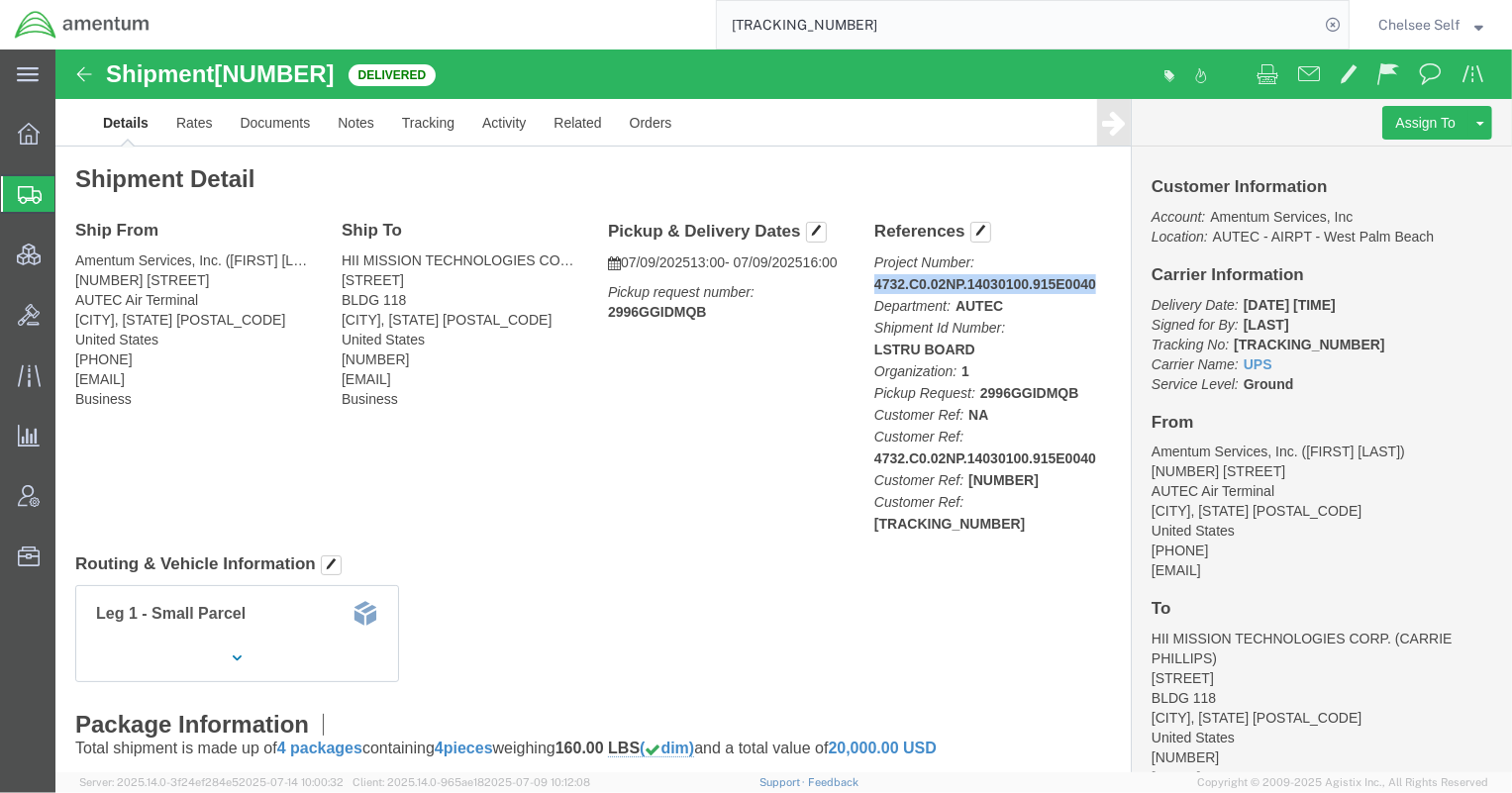 copy on "4732.C0.02NP.14030100.915E0040" 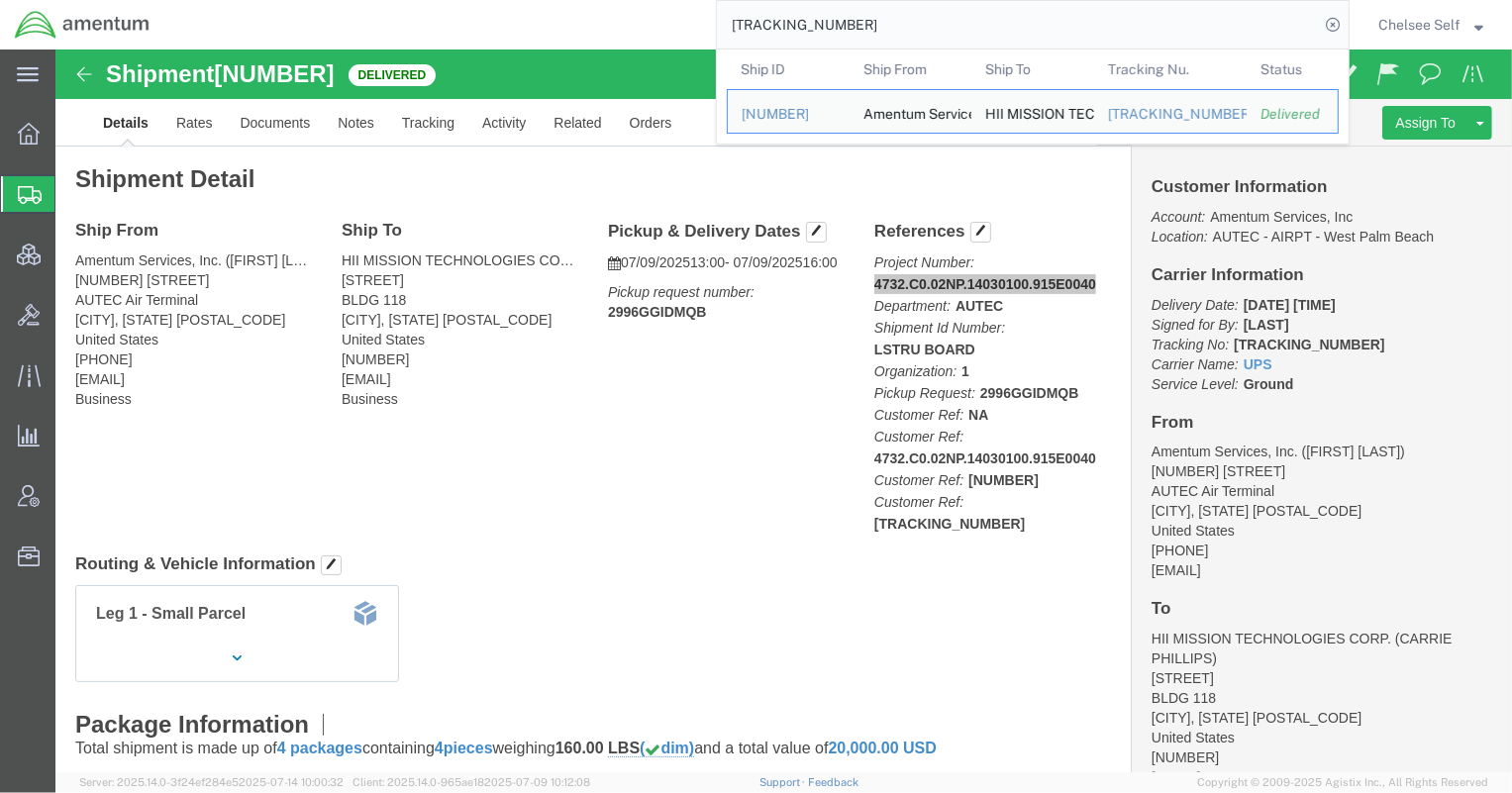 drag, startPoint x: 933, startPoint y: 23, endPoint x: 618, endPoint y: 25, distance: 315.0063 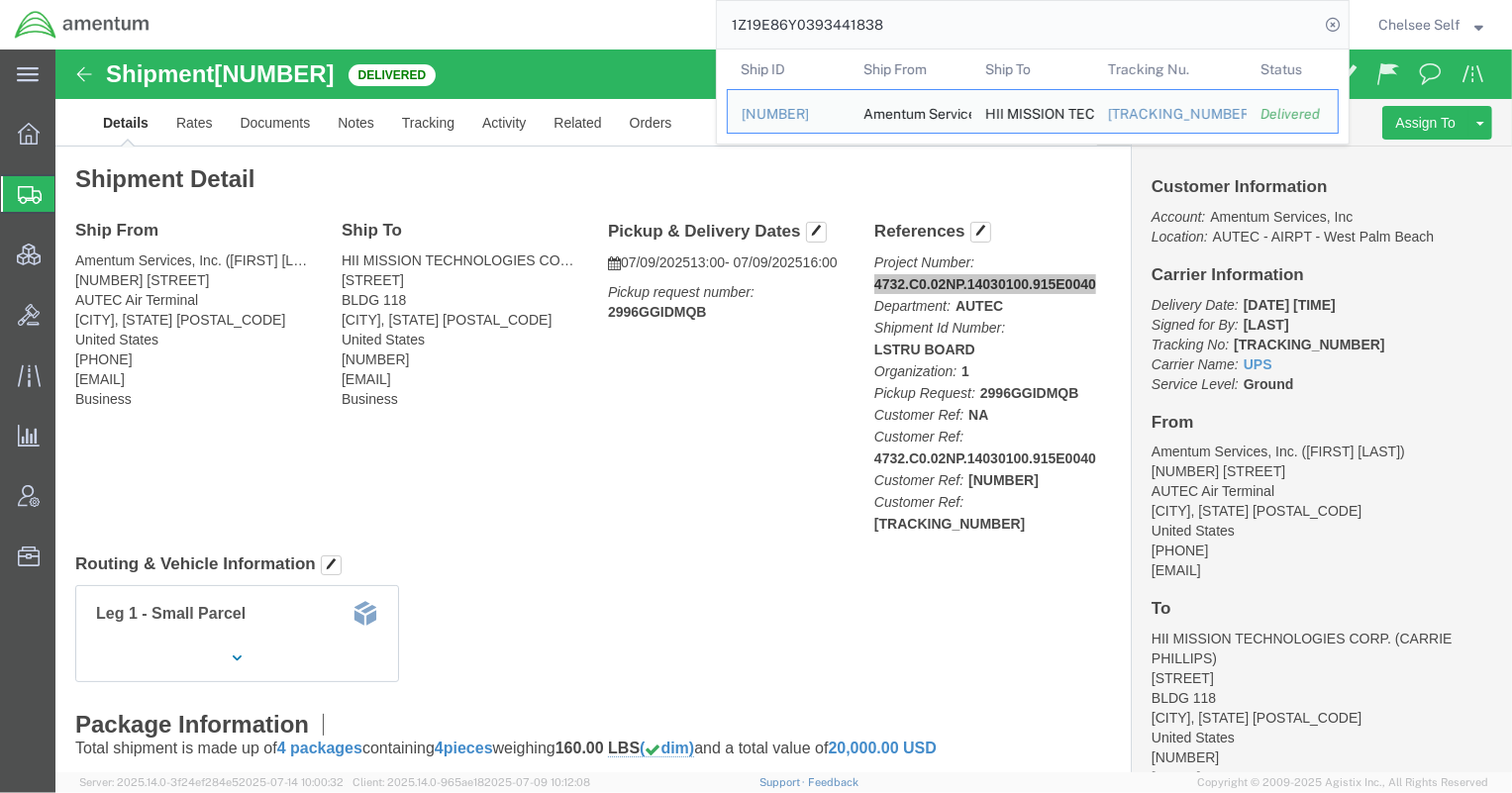 drag, startPoint x: 984, startPoint y: 33, endPoint x: 489, endPoint y: 0, distance: 496.09878 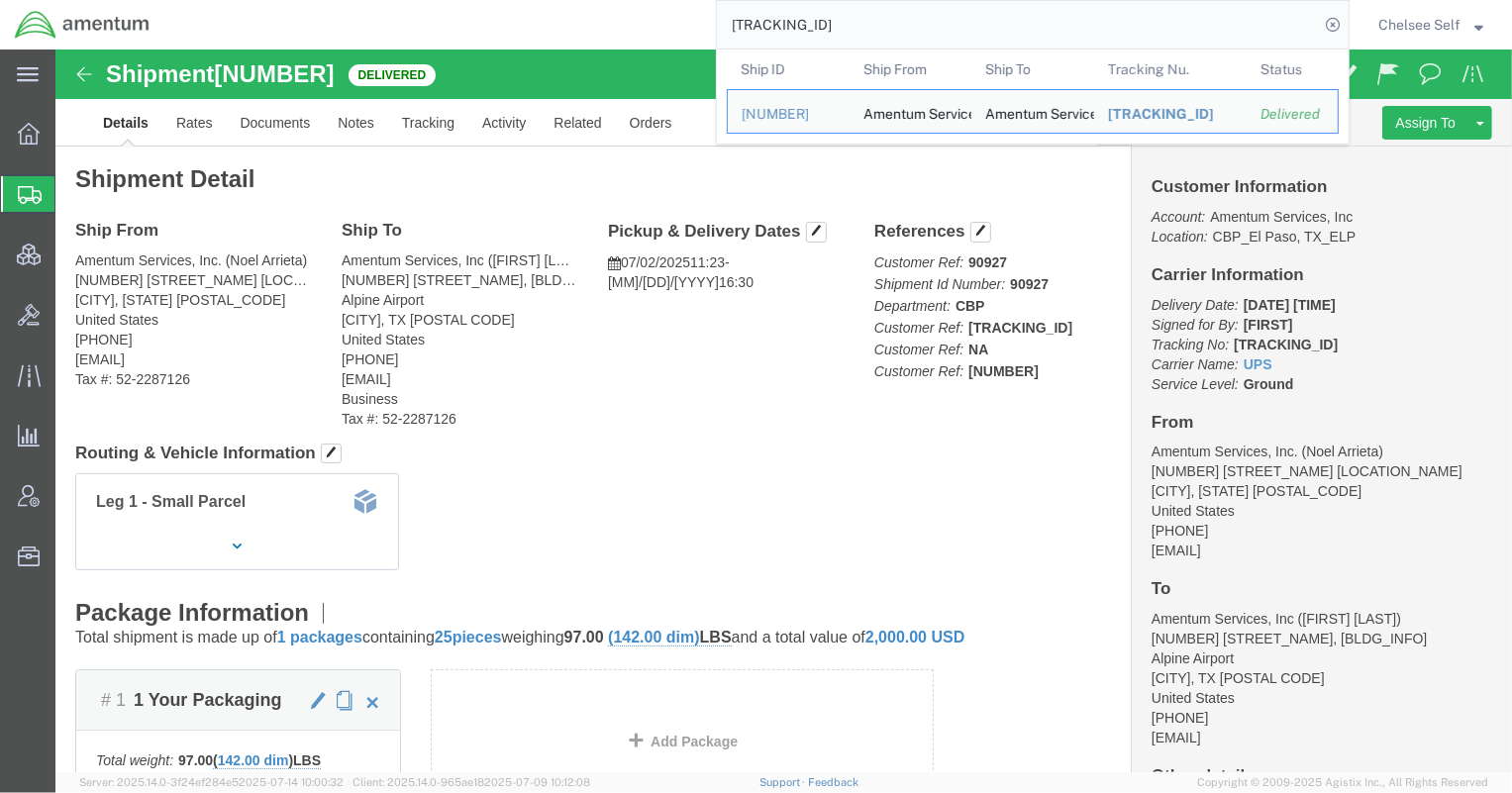 drag, startPoint x: 790, startPoint y: 20, endPoint x: 569, endPoint y: 18, distance: 221.00905 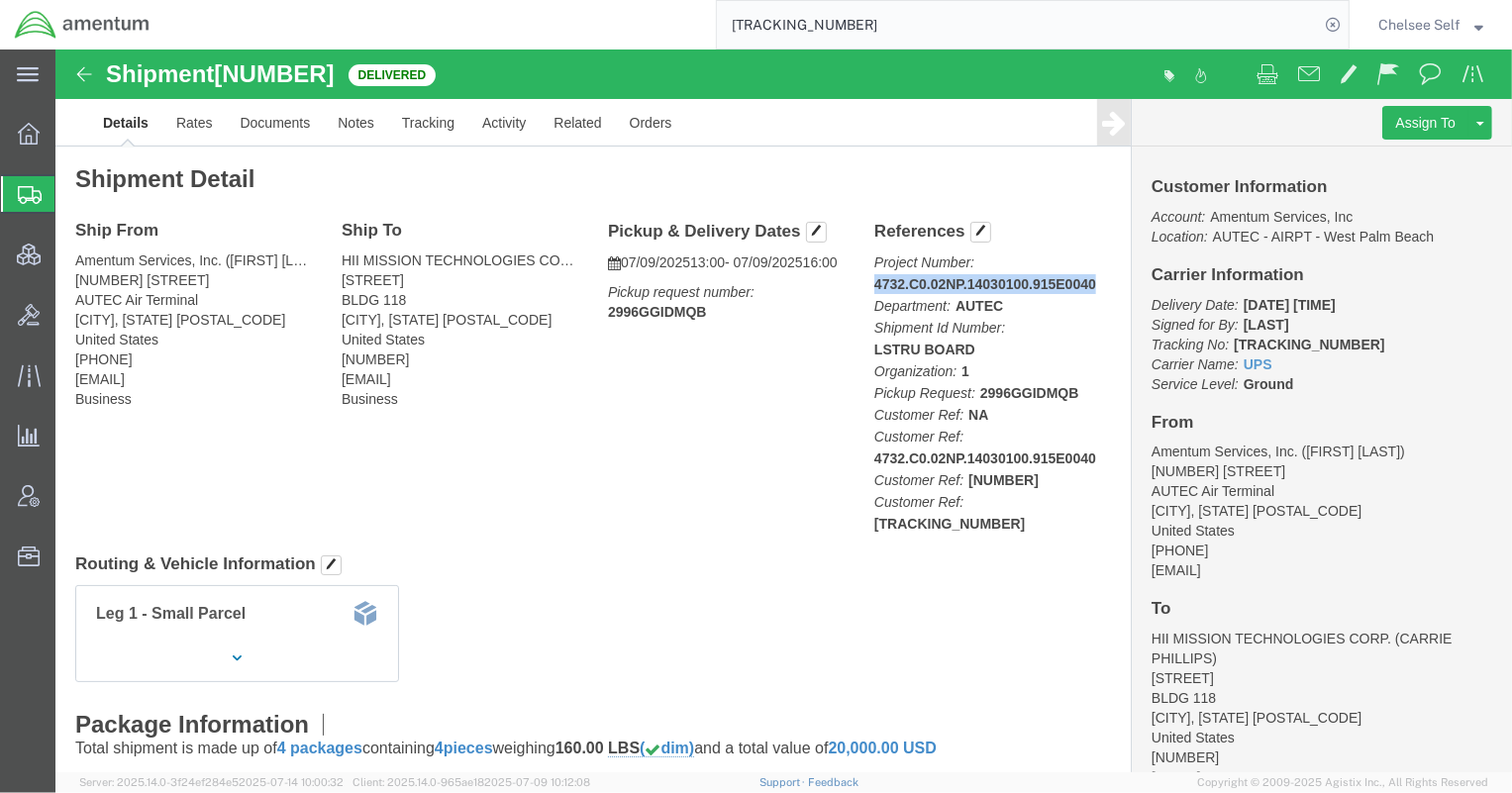 drag, startPoint x: 810, startPoint y: 233, endPoint x: 1048, endPoint y: 237, distance: 238.03361 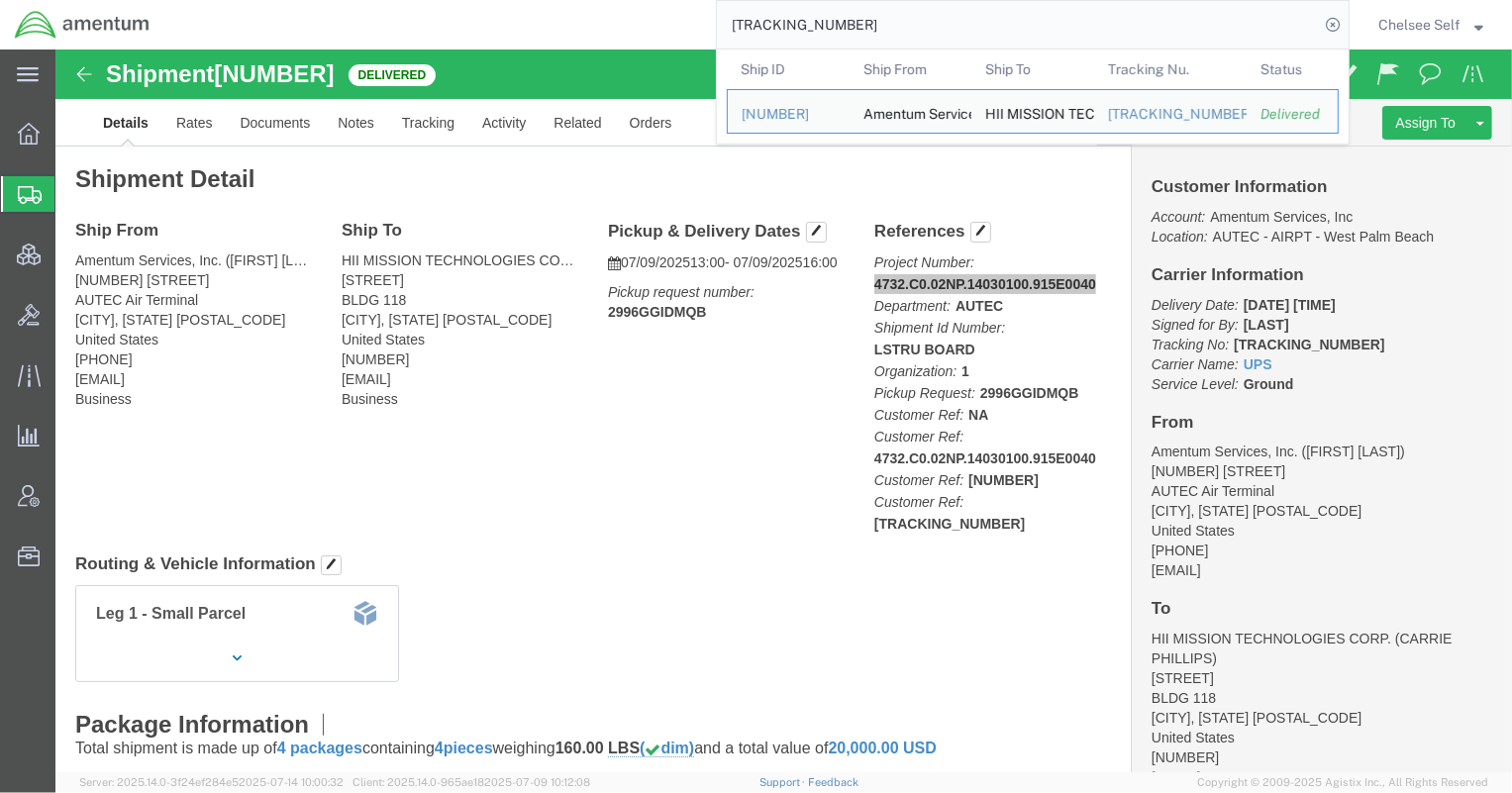 drag, startPoint x: 924, startPoint y: 22, endPoint x: 453, endPoint y: 2, distance: 471.42444 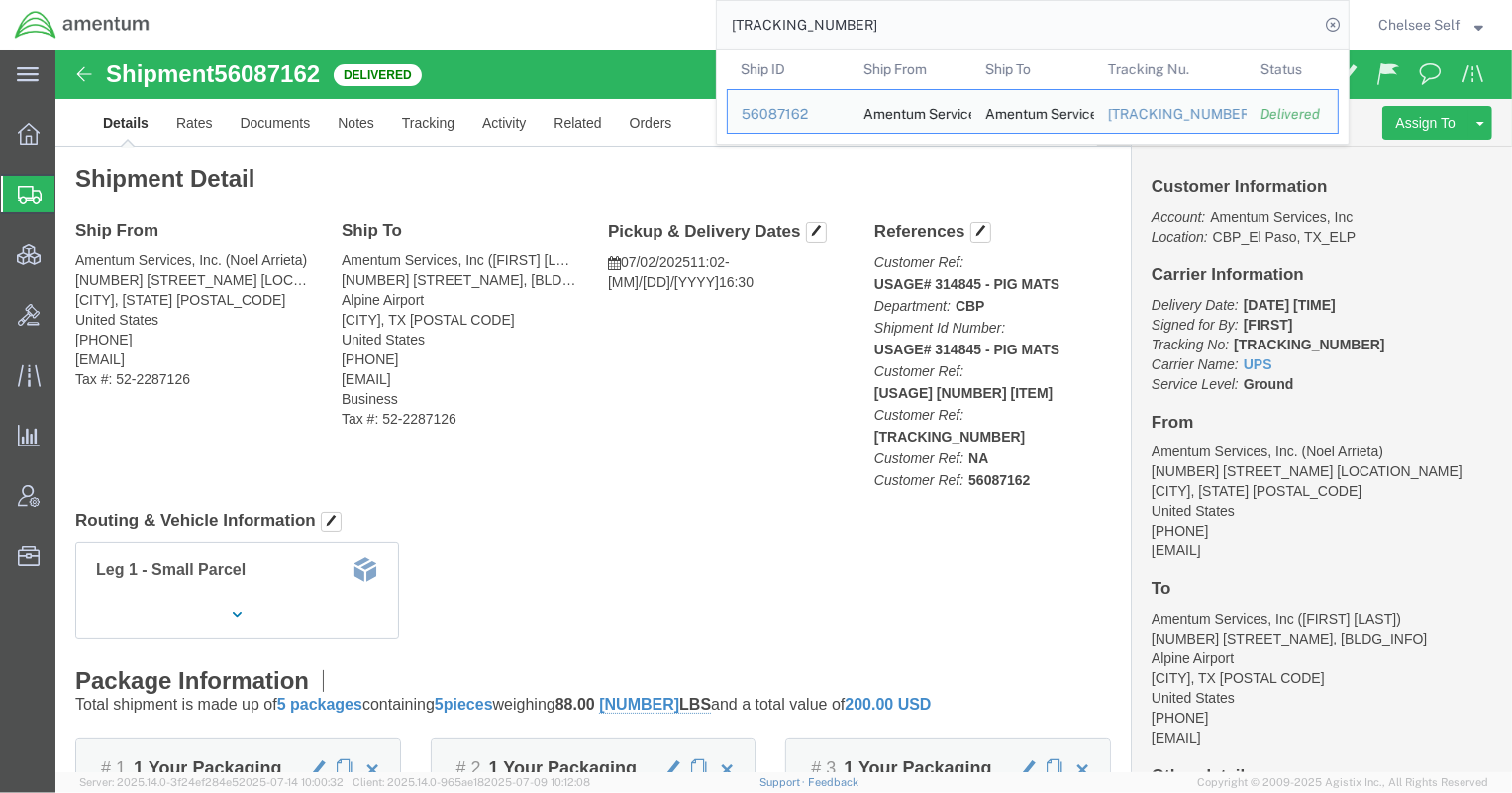 drag, startPoint x: 885, startPoint y: 24, endPoint x: 572, endPoint y: 1, distance: 313.8439 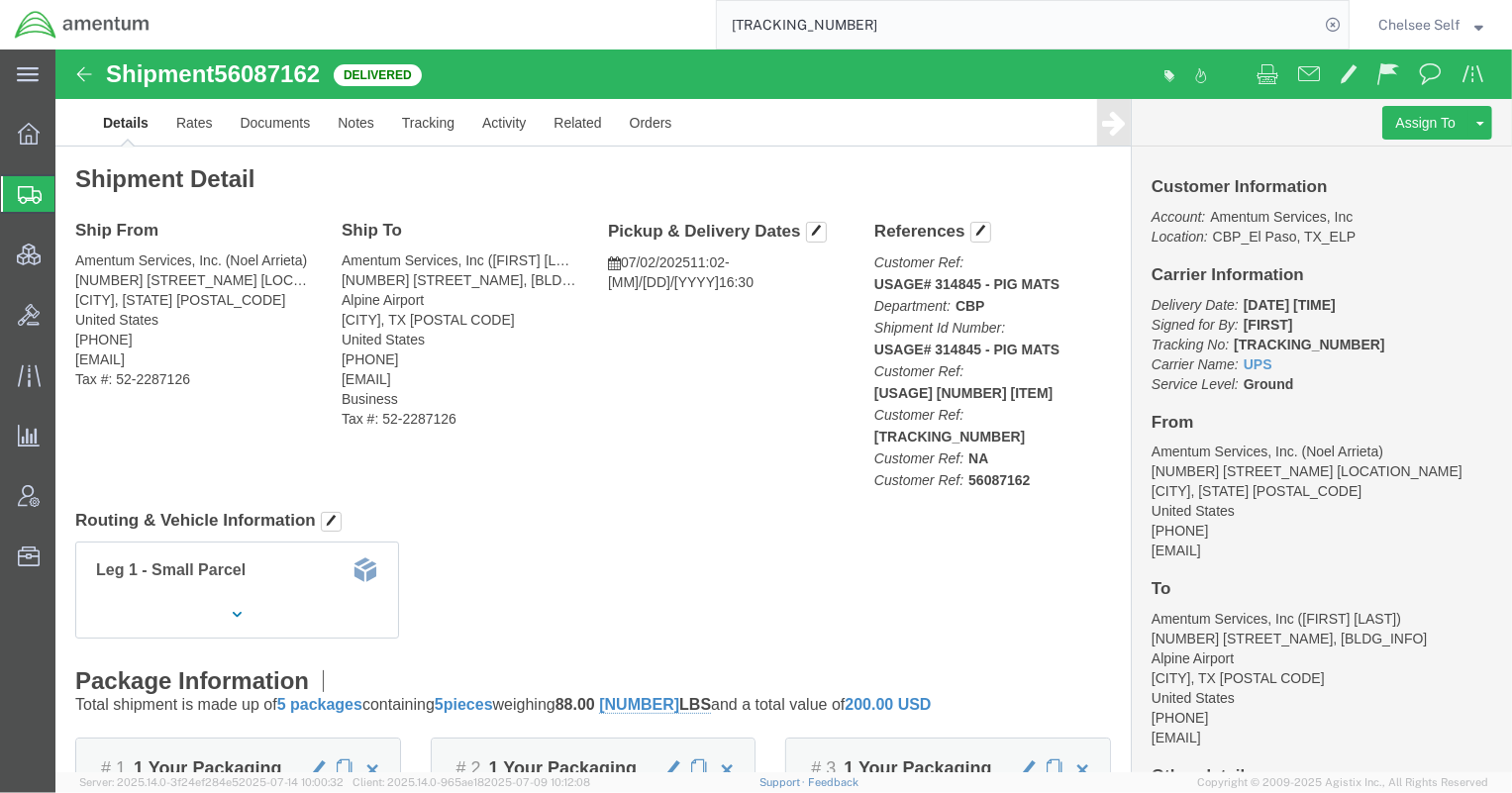 paste on "[NUMBER]" 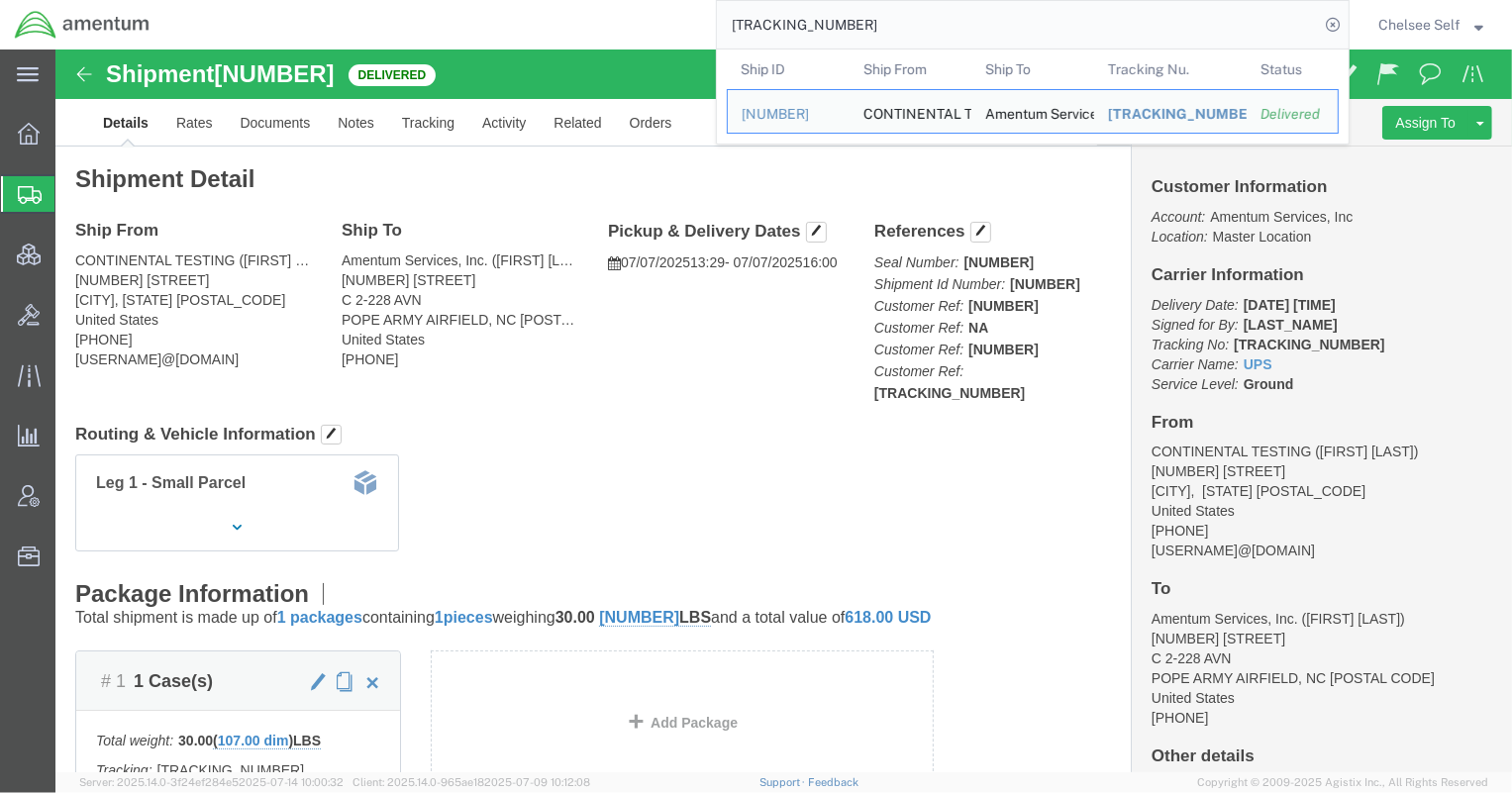 drag, startPoint x: 940, startPoint y: 27, endPoint x: 548, endPoint y: 10, distance: 392.36845 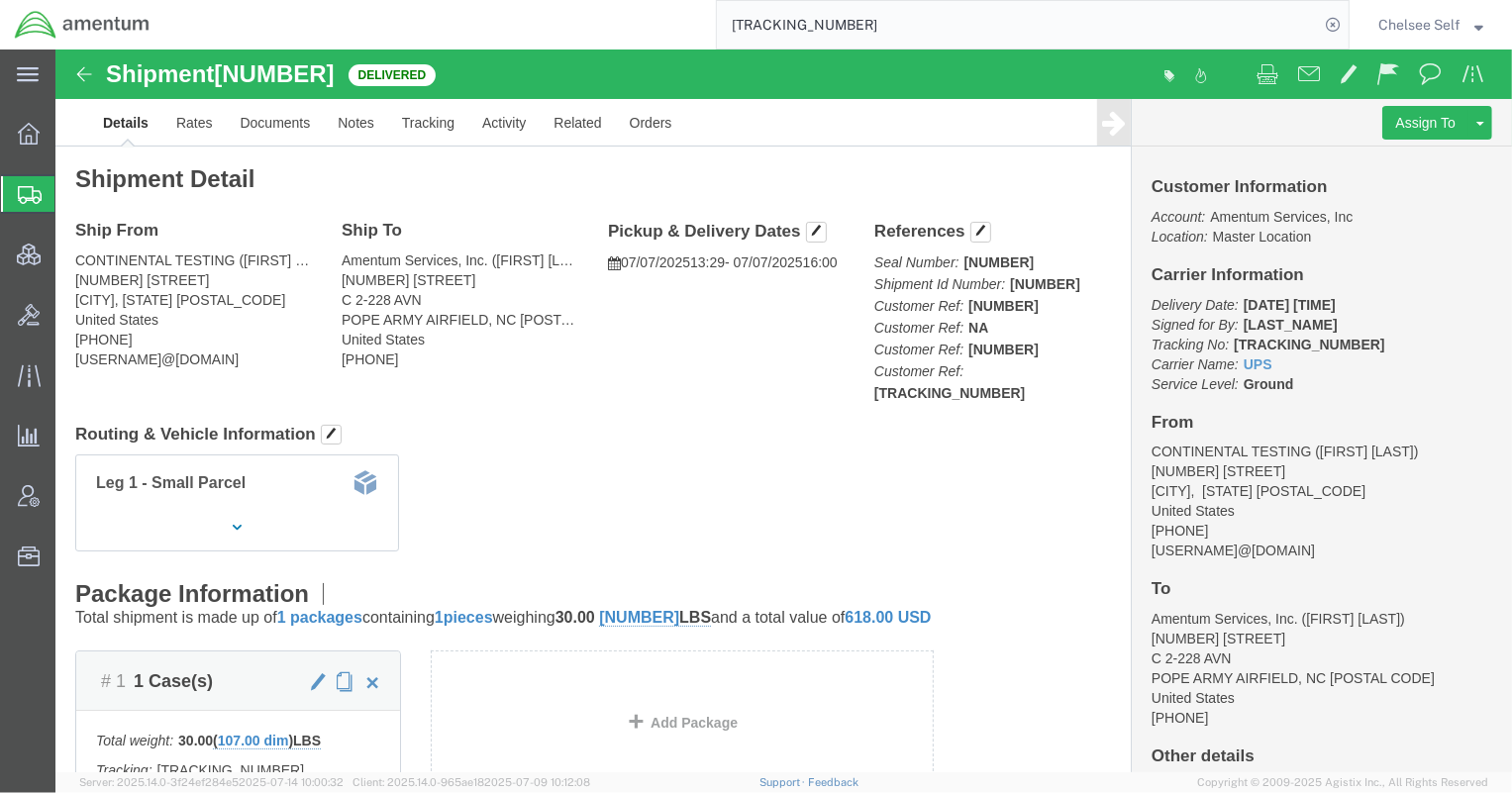 paste on "679932" 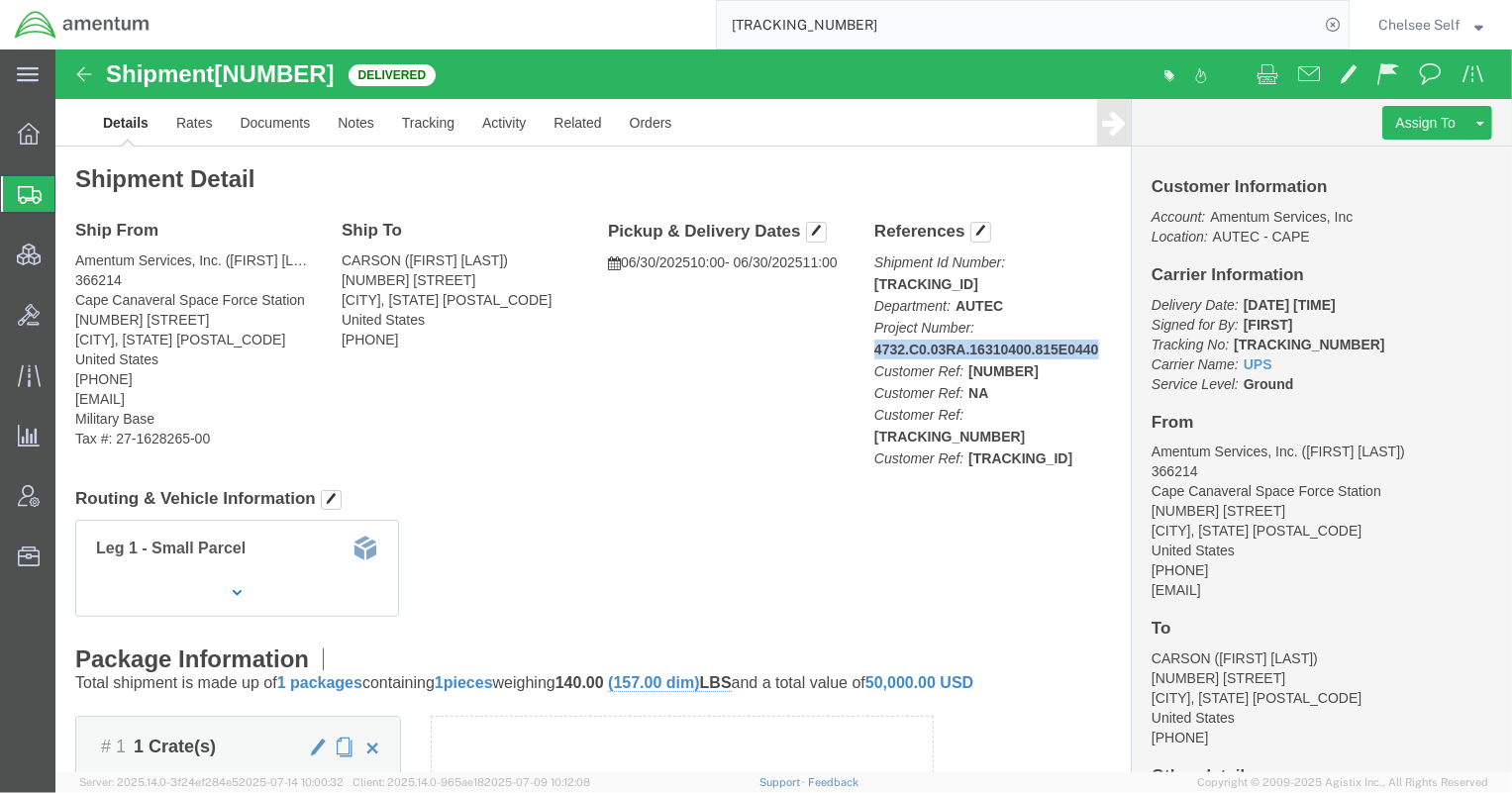 drag, startPoint x: 809, startPoint y: 303, endPoint x: 1033, endPoint y: 307, distance: 224.0357 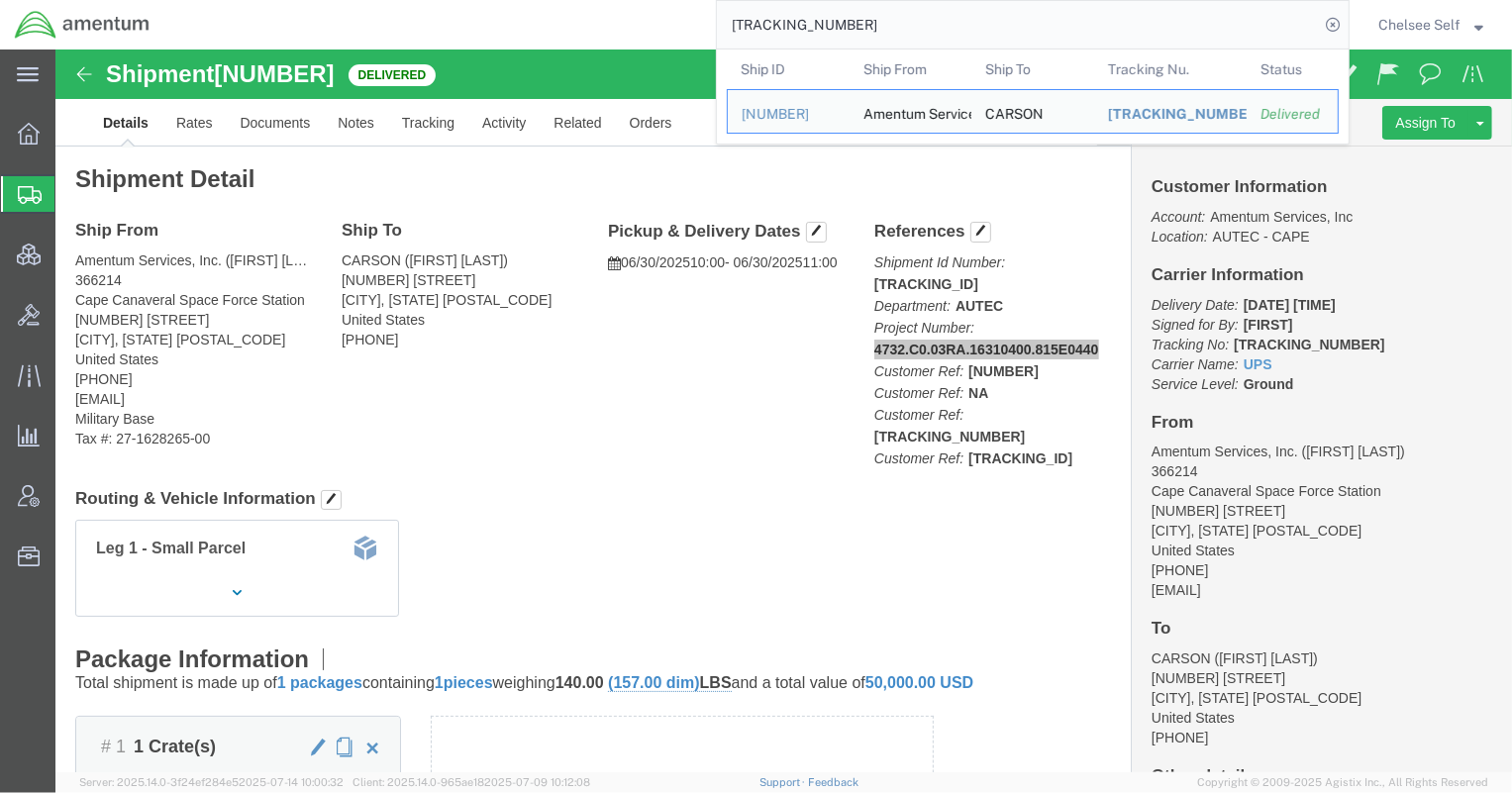 drag, startPoint x: 749, startPoint y: 23, endPoint x: 421, endPoint y: 9, distance: 328.29864 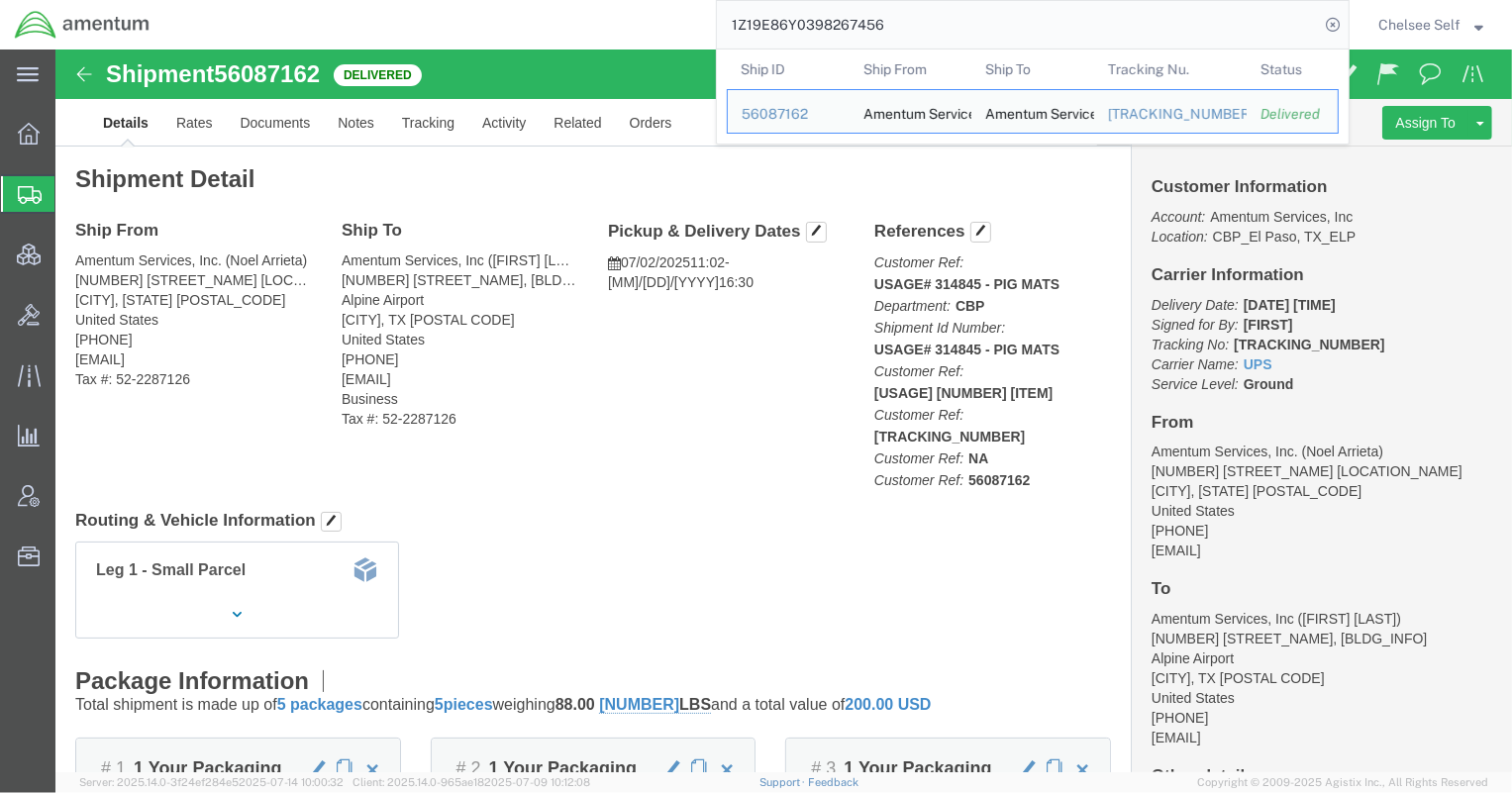 drag, startPoint x: 962, startPoint y: 23, endPoint x: 526, endPoint y: 32, distance: 436.09288 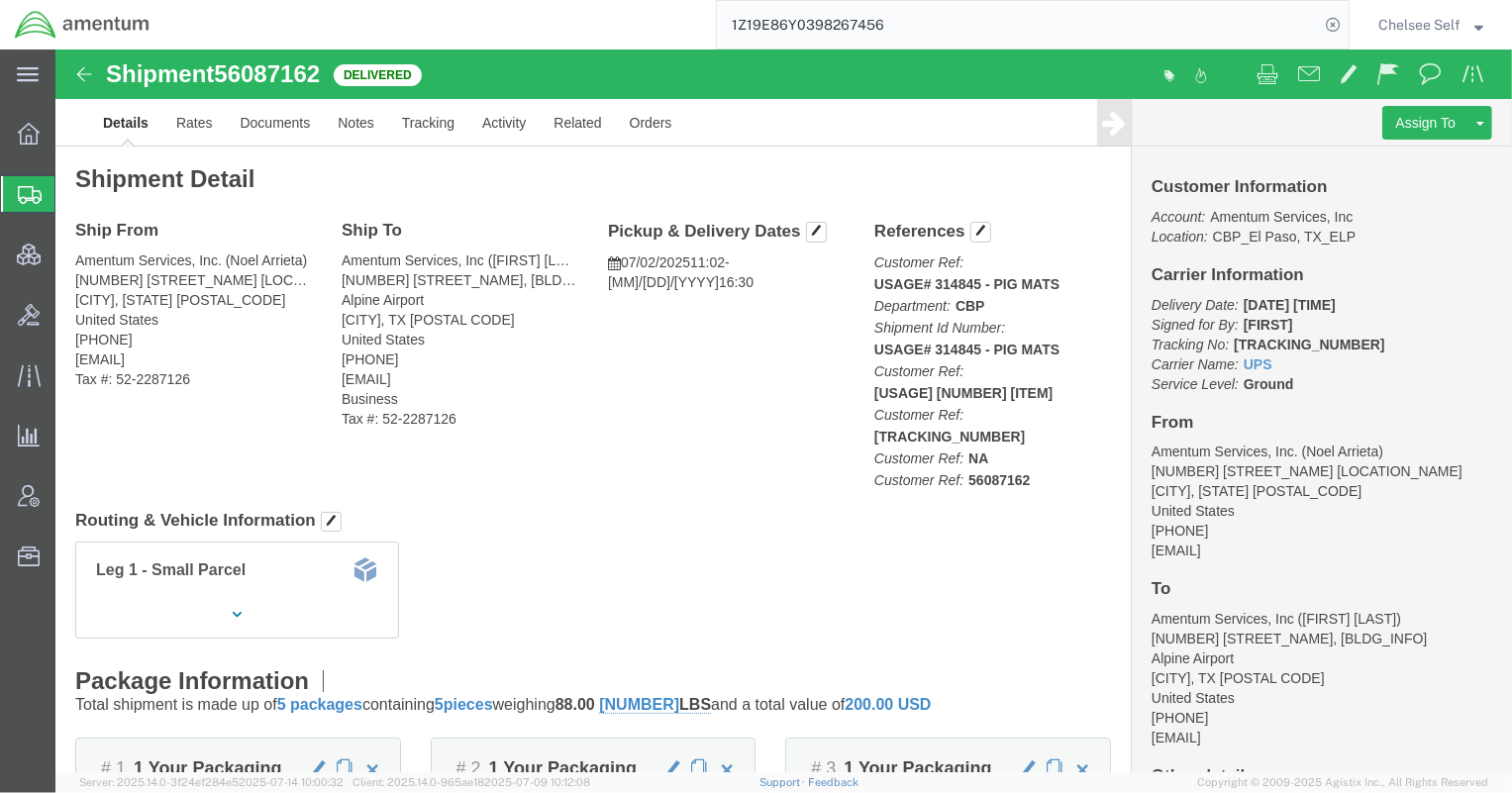 paste on "[NUMBER]" 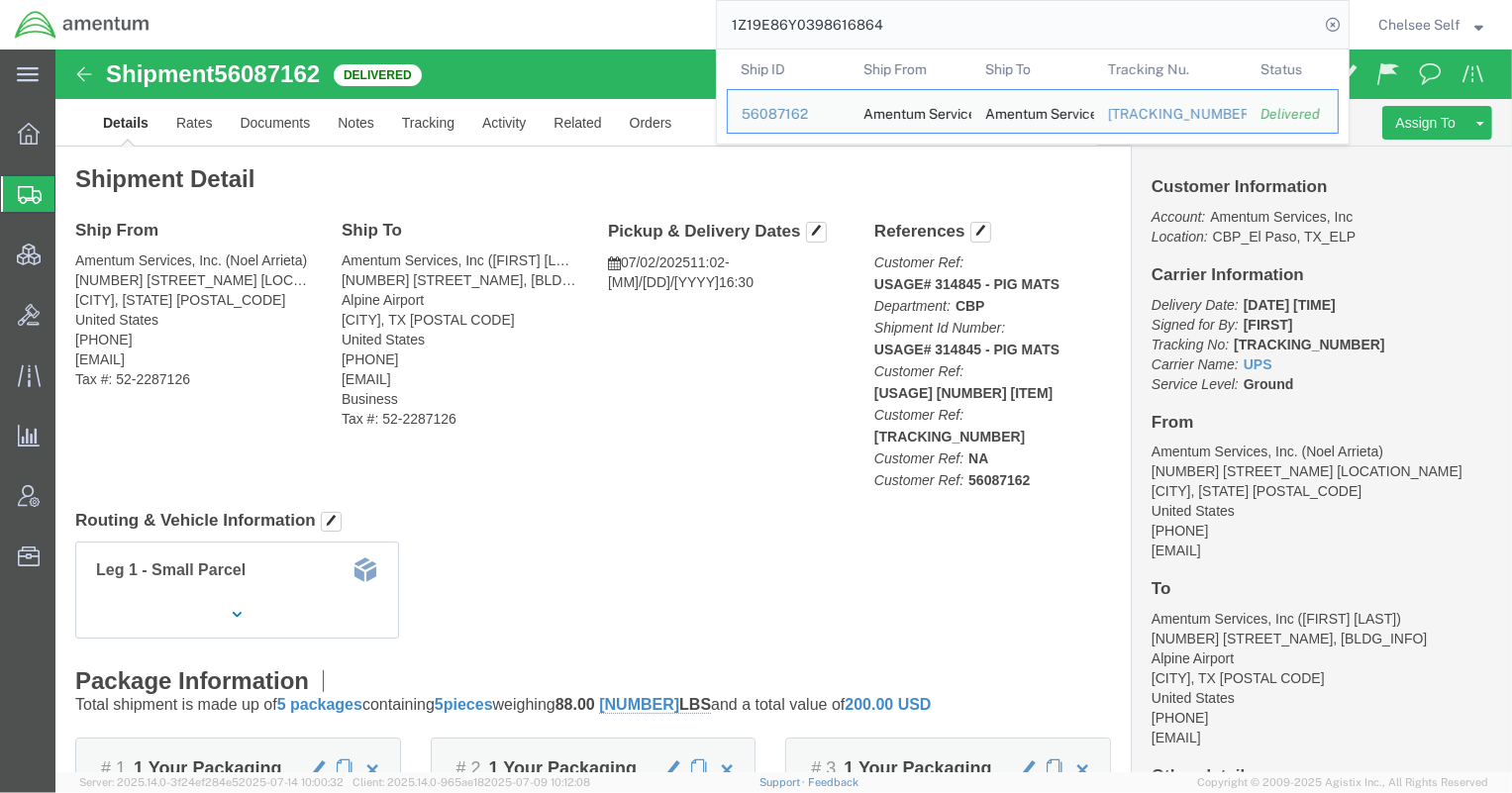 drag, startPoint x: 804, startPoint y: 28, endPoint x: 482, endPoint y: 24, distance: 322.02484 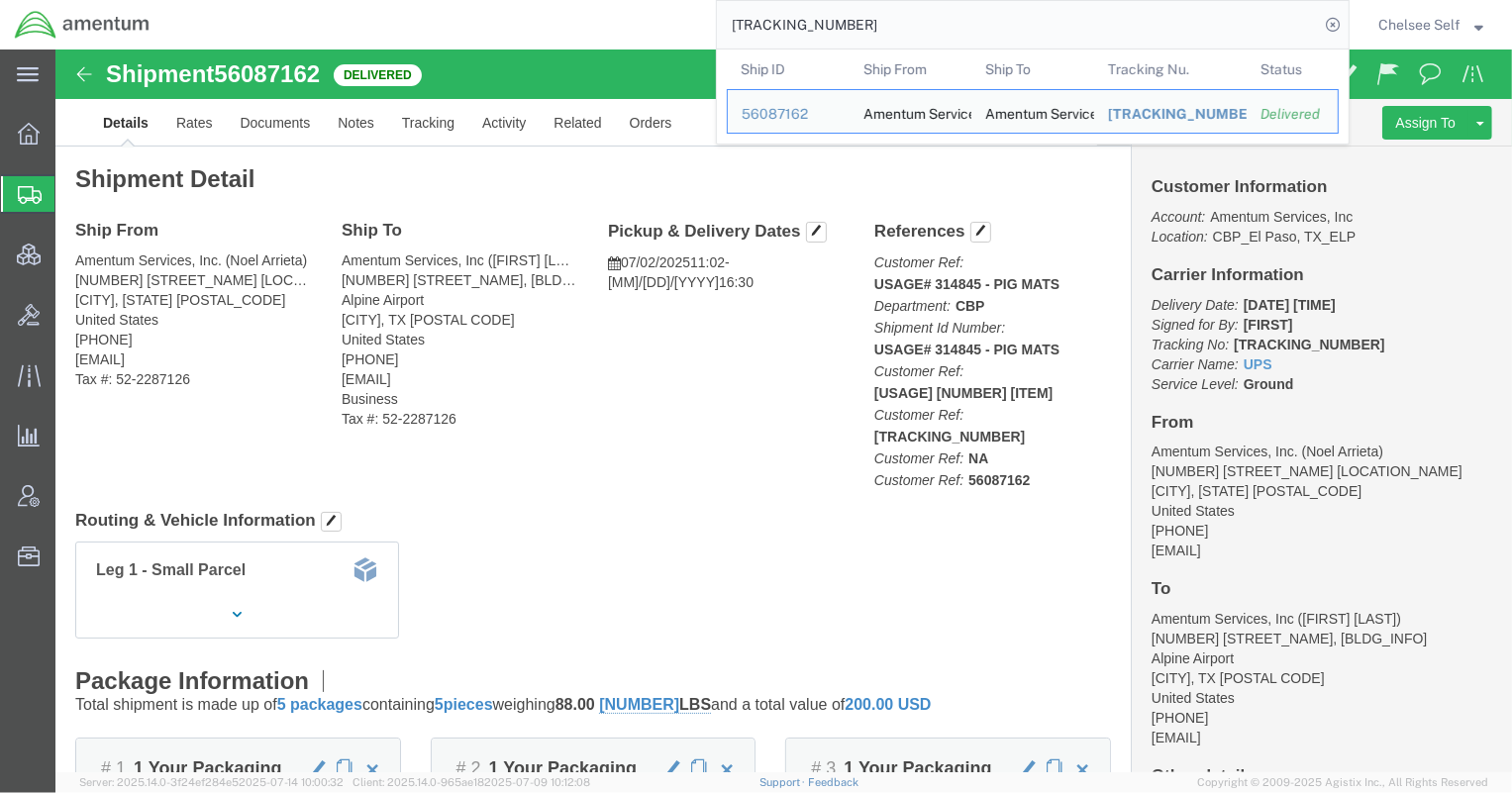 drag, startPoint x: 879, startPoint y: 23, endPoint x: 531, endPoint y: 23, distance: 348 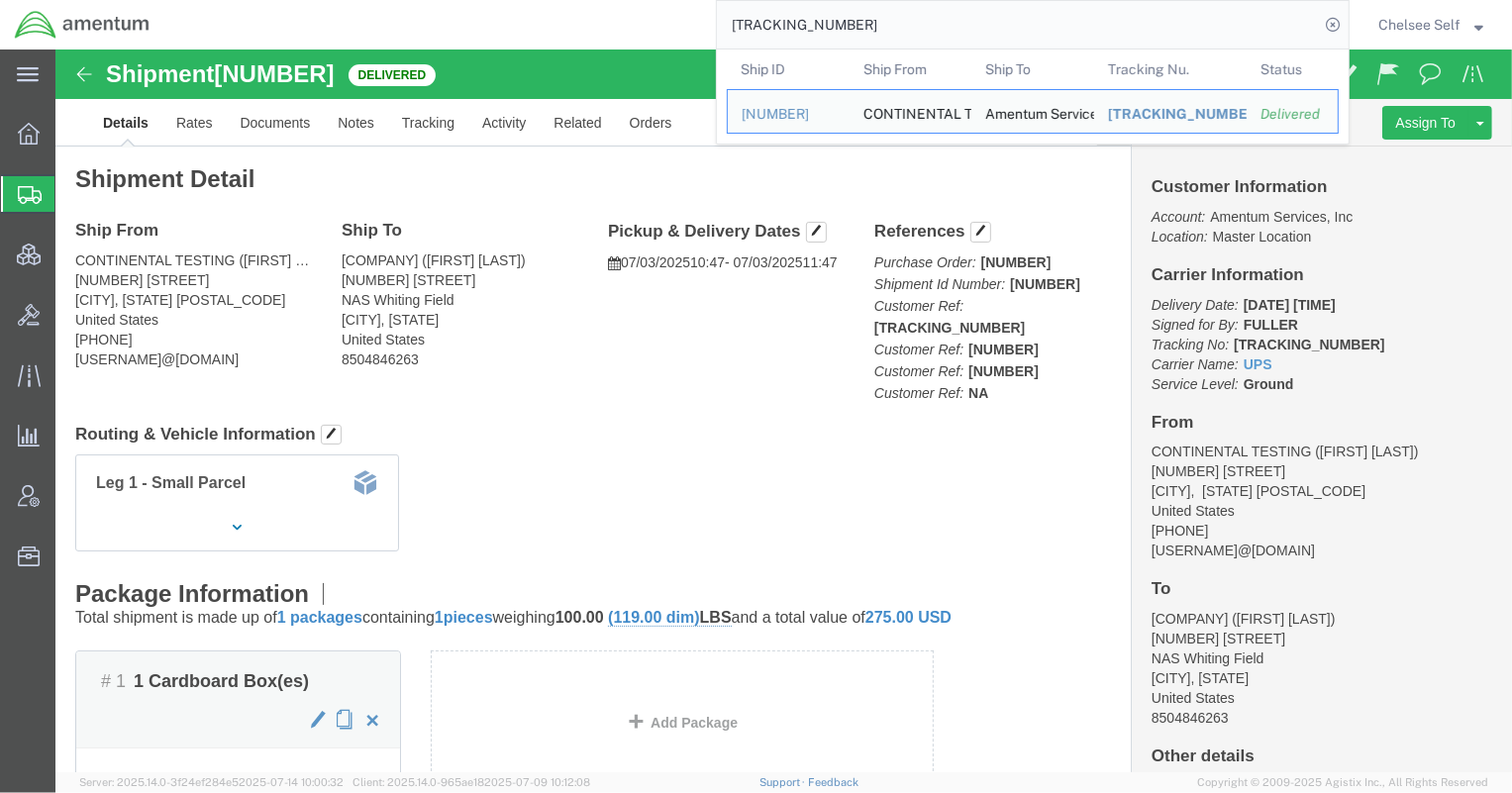 drag, startPoint x: 917, startPoint y: 22, endPoint x: 585, endPoint y: 8, distance: 332.29505 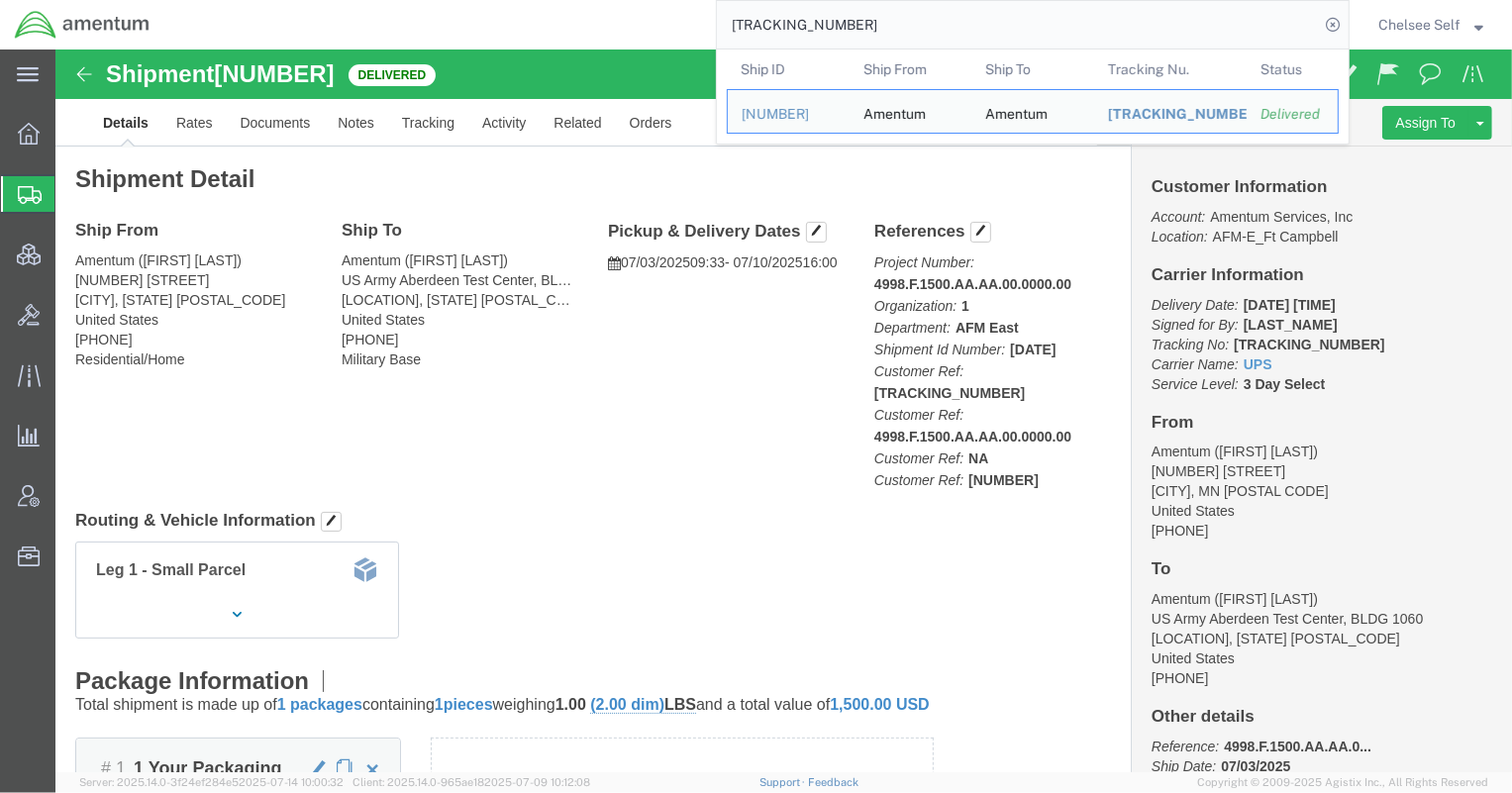 drag, startPoint x: 969, startPoint y: 42, endPoint x: 521, endPoint y: 29, distance: 448.1886 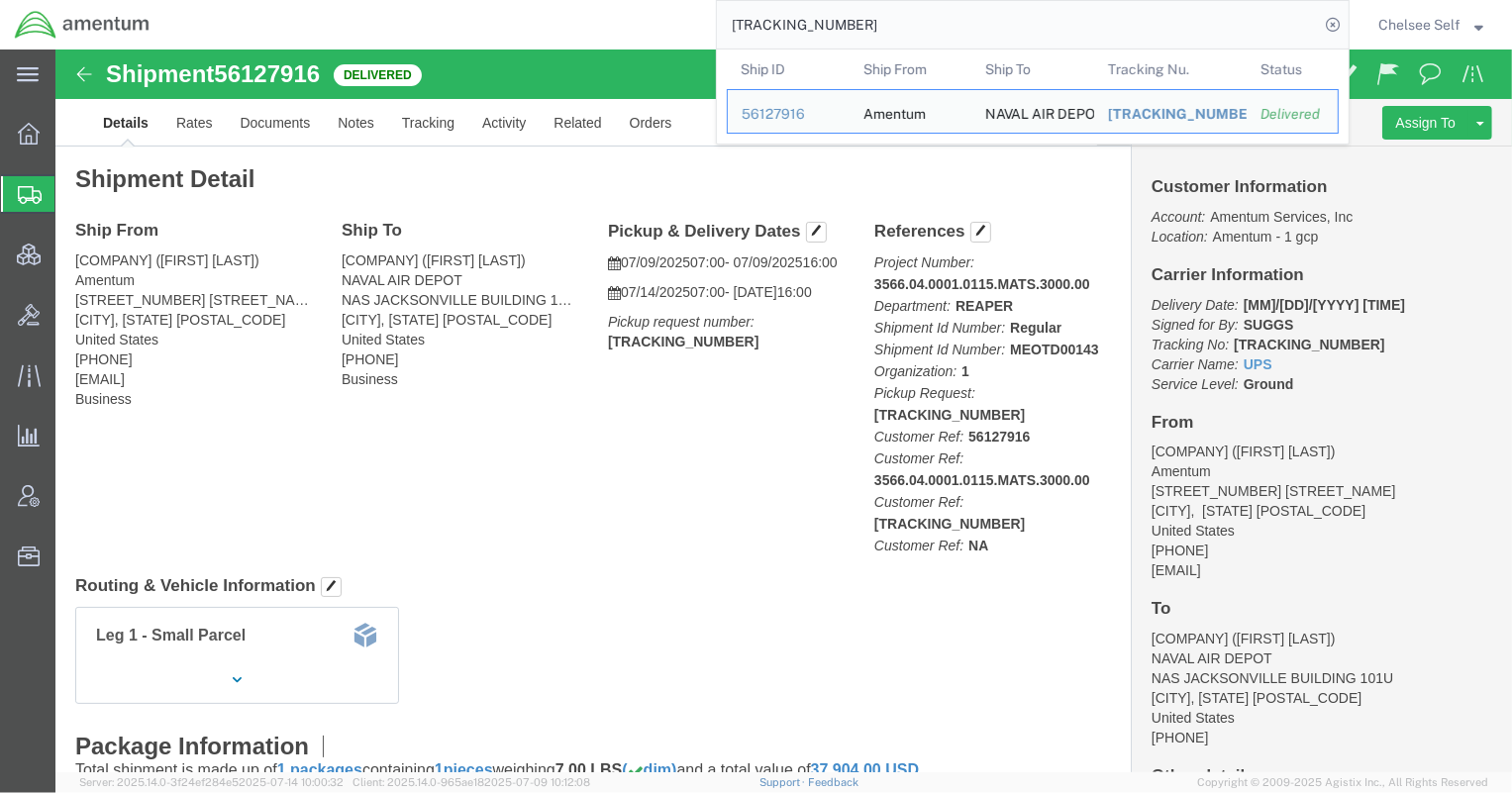 drag, startPoint x: 920, startPoint y: 23, endPoint x: 535, endPoint y: 10, distance: 385.21942 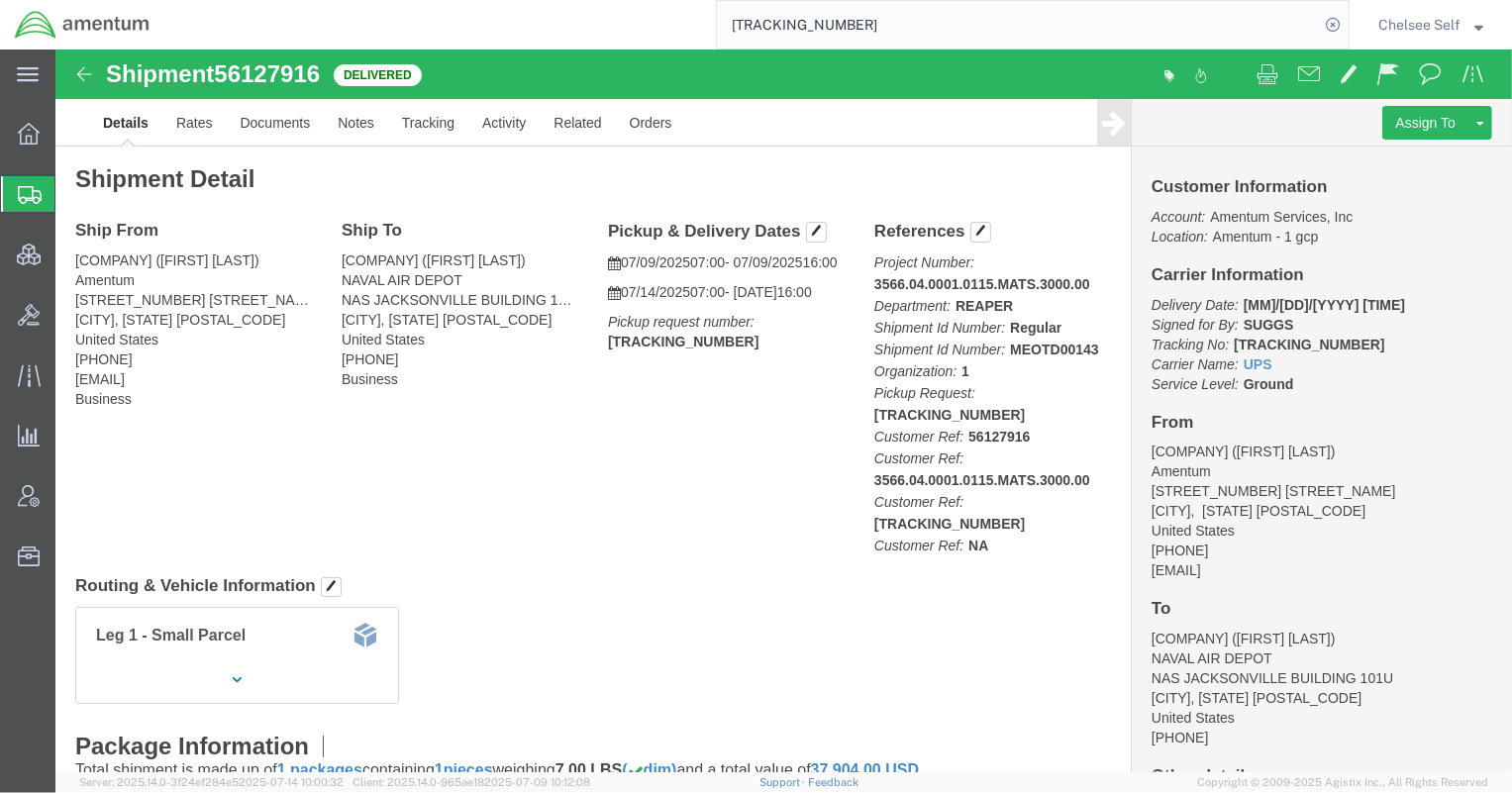 paste on "[NUMBER]" 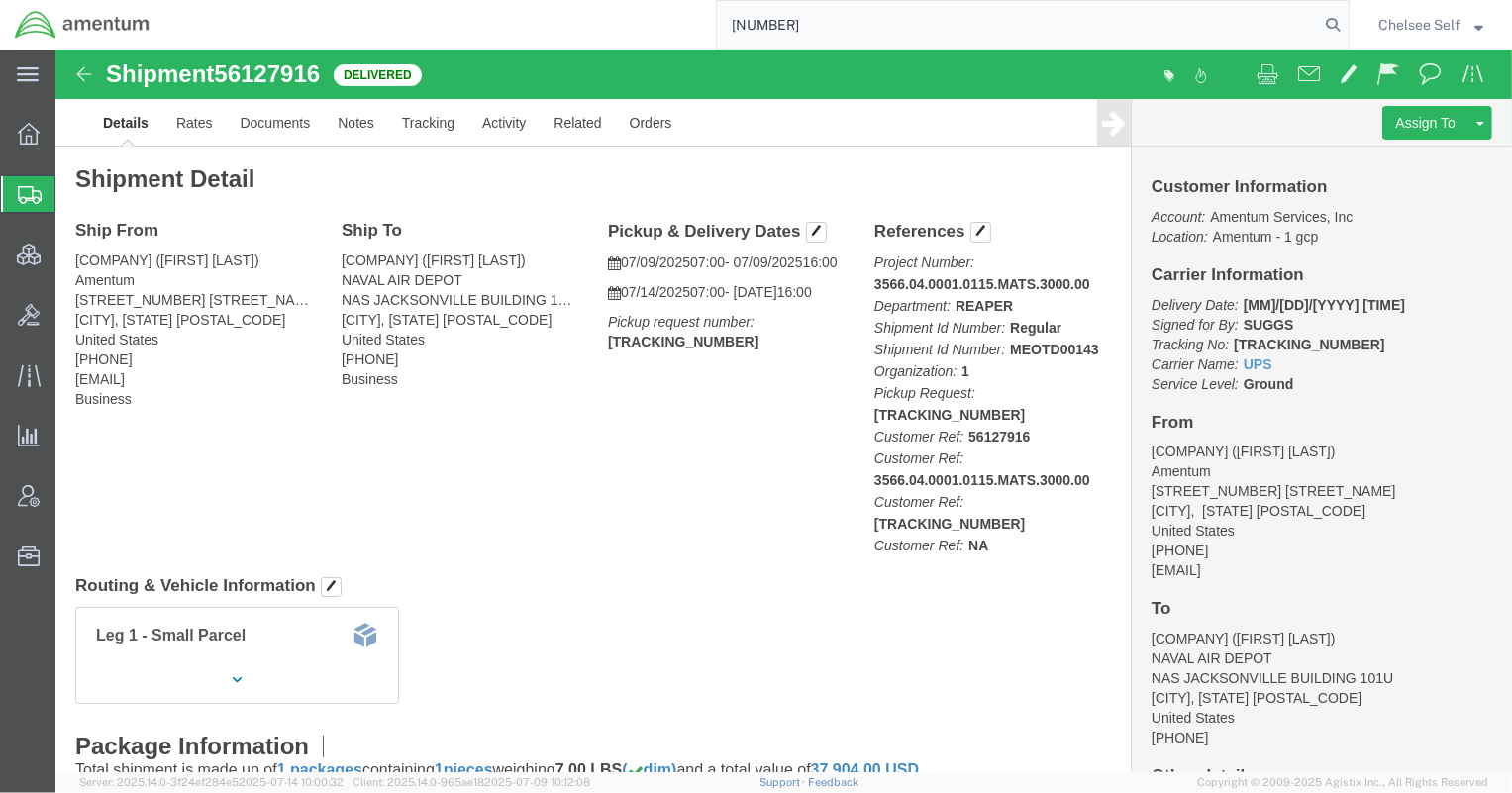 type on "[NUMBER]" 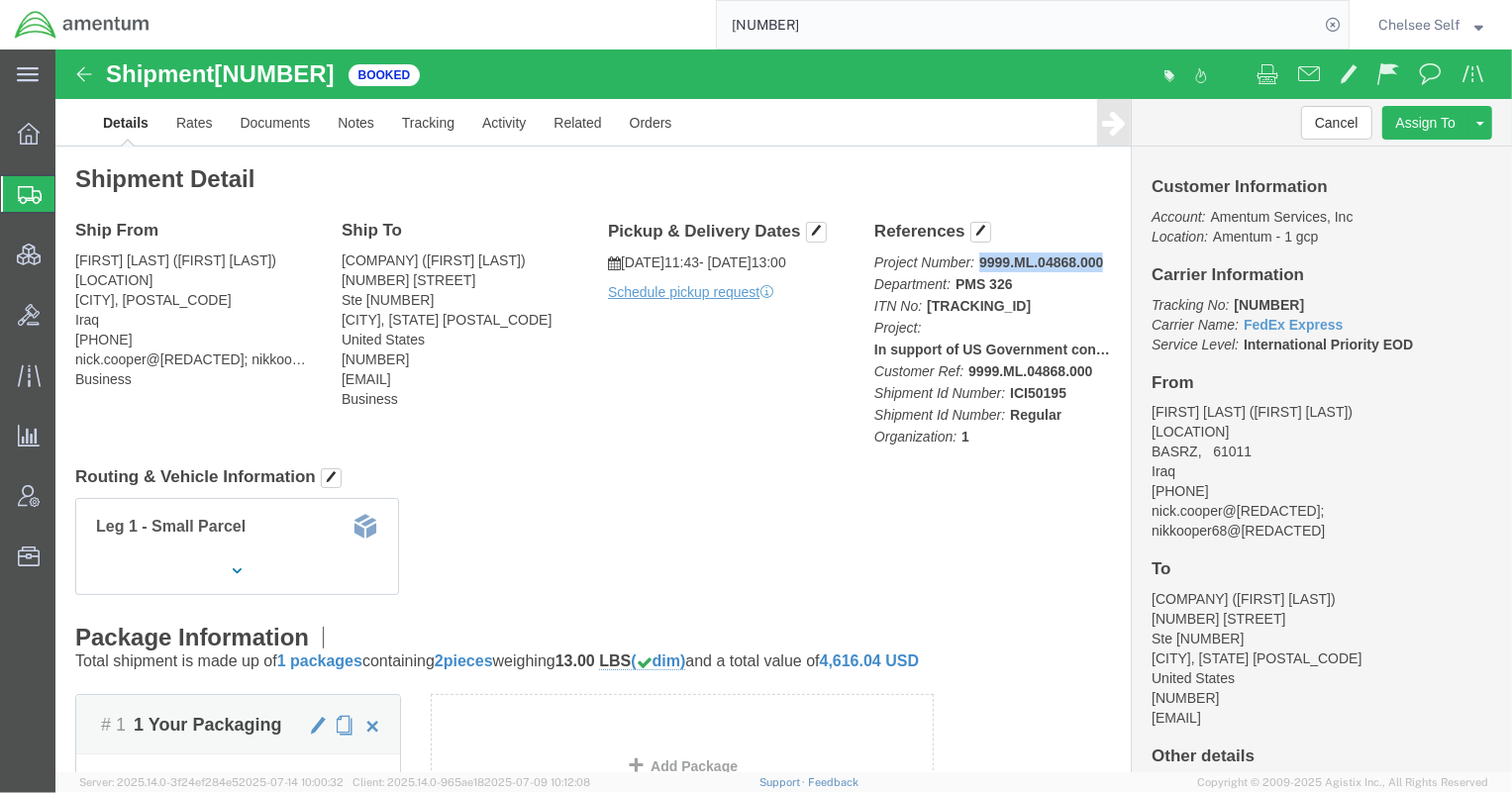 drag, startPoint x: 915, startPoint y: 206, endPoint x: 1044, endPoint y: 208, distance: 129.0155 